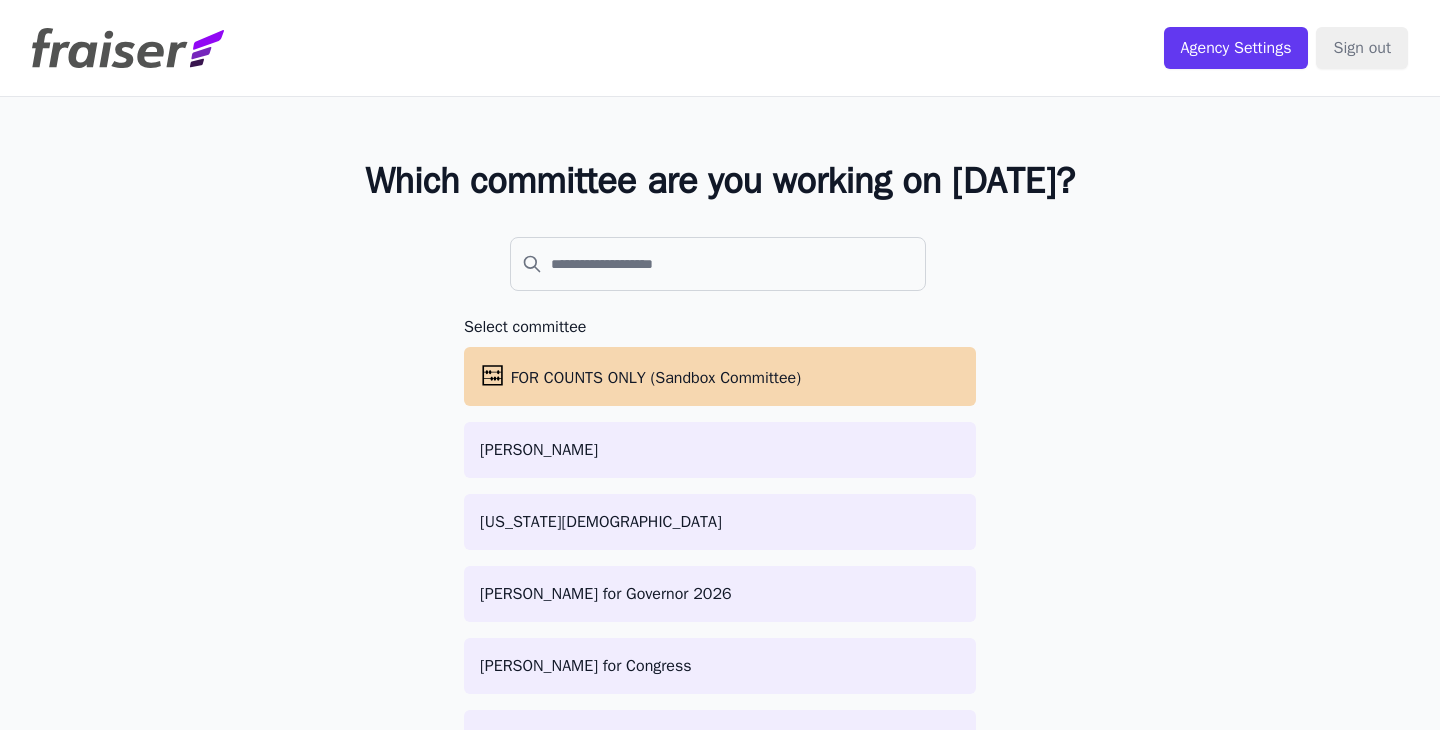 scroll, scrollTop: 0, scrollLeft: 0, axis: both 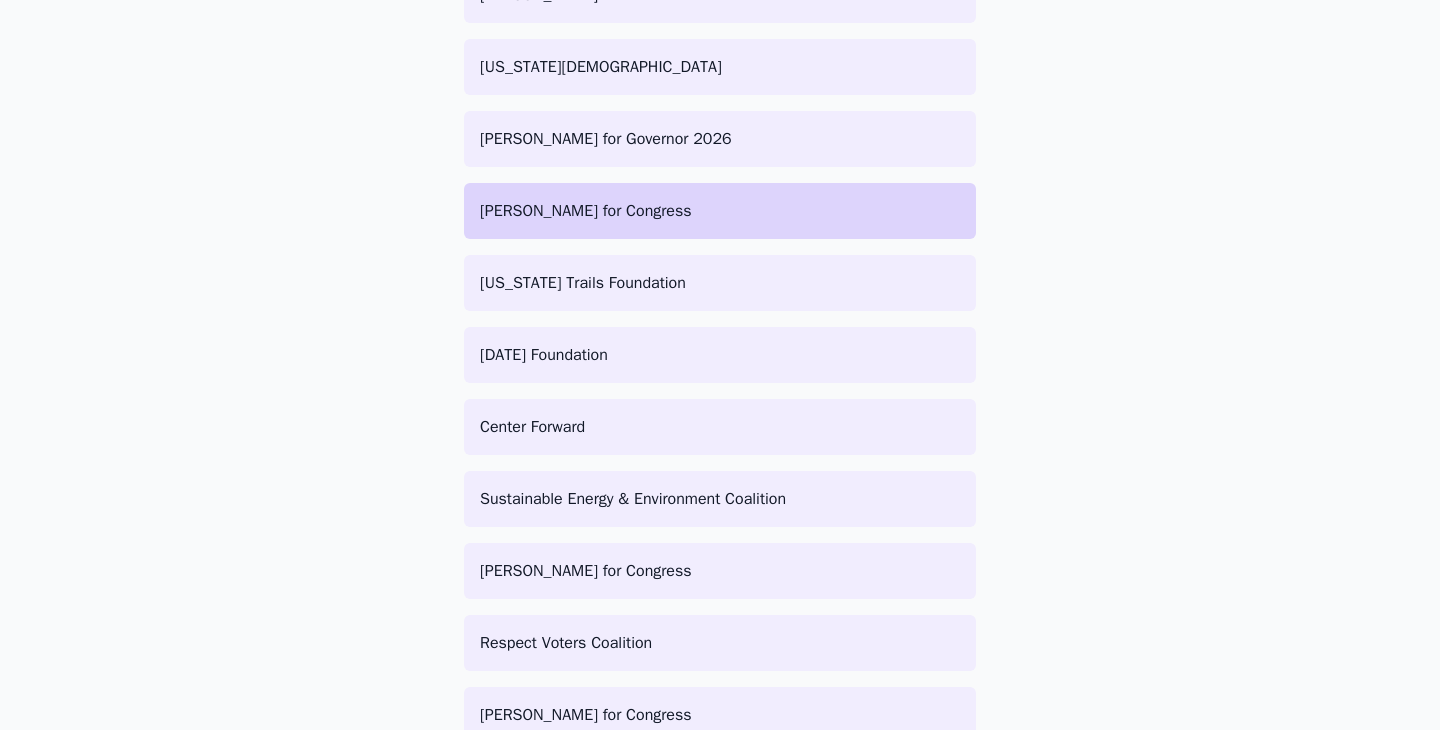 click on "[PERSON_NAME] for Congress" 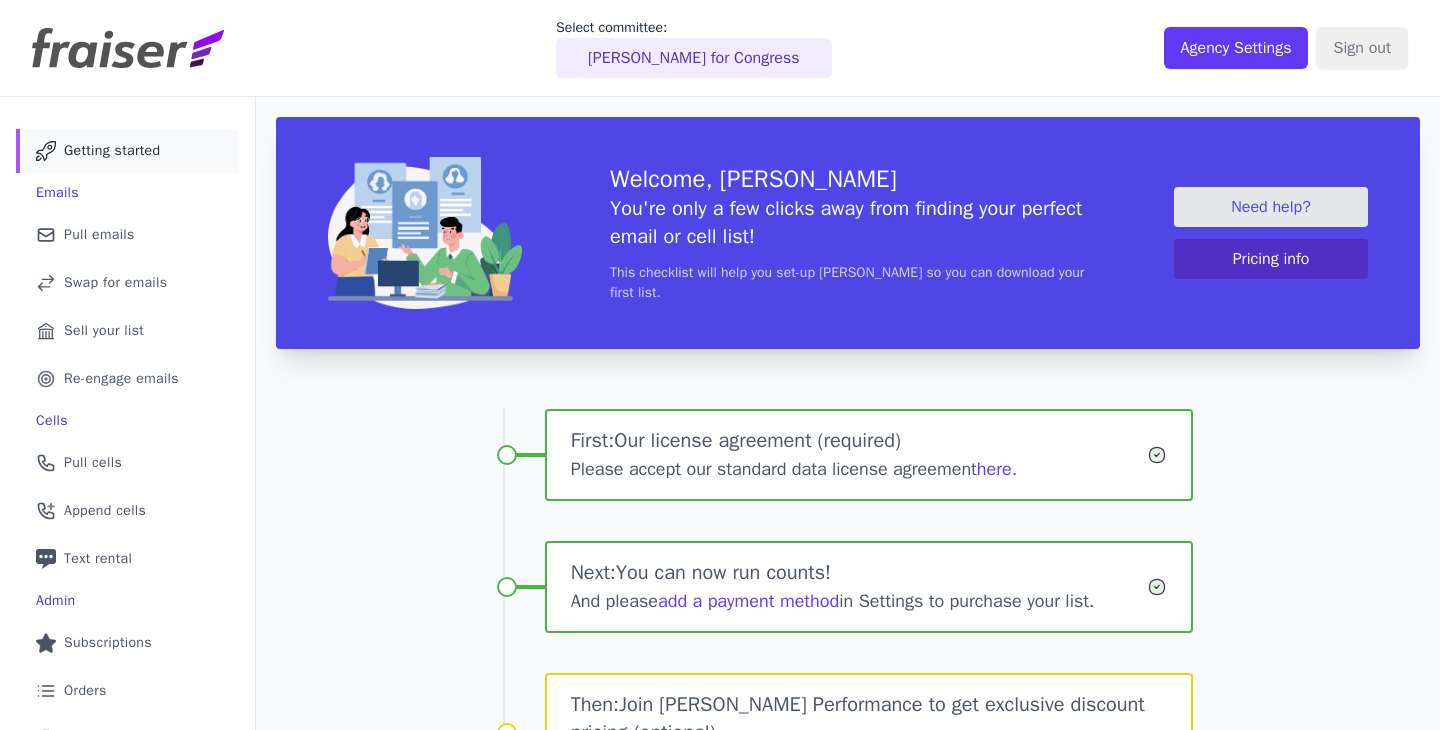 scroll, scrollTop: 0, scrollLeft: 0, axis: both 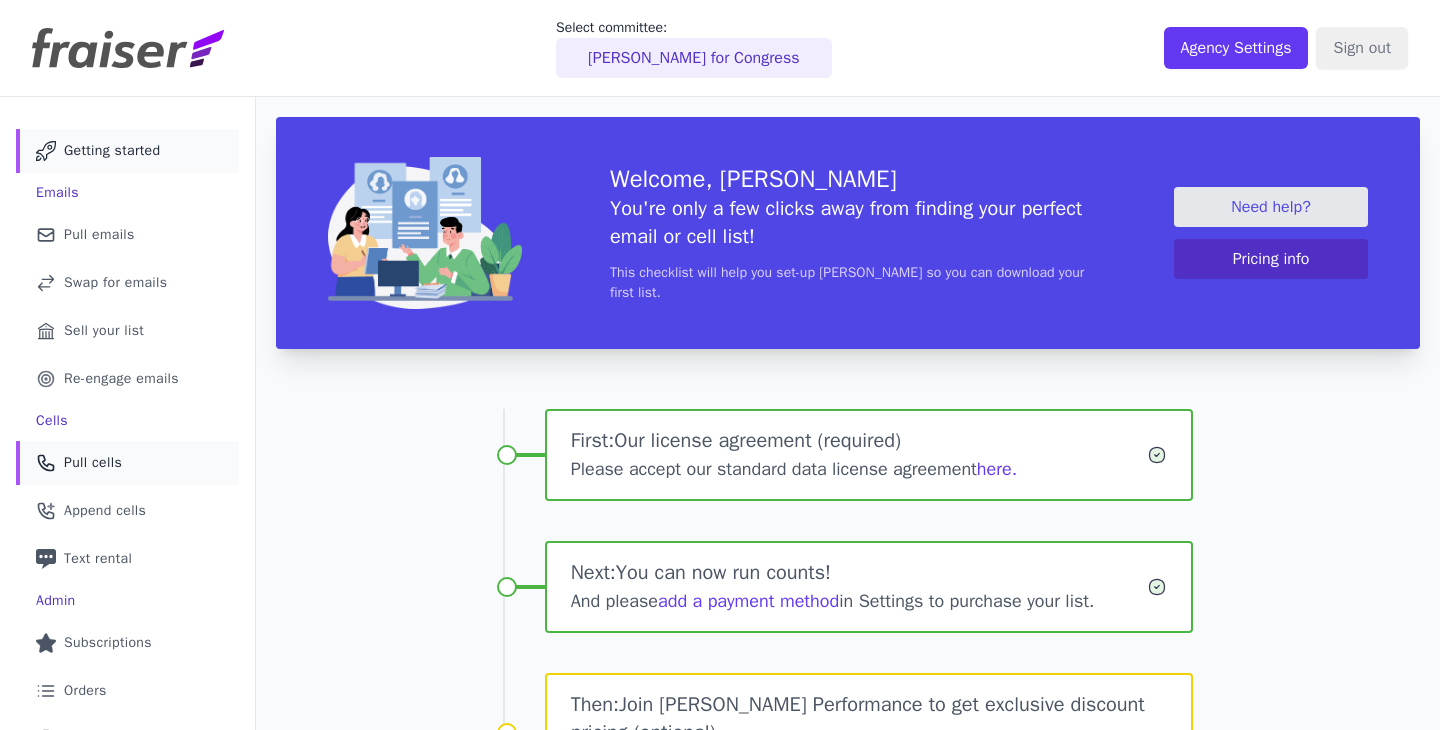 click on "Pull cells" at bounding box center [93, 463] 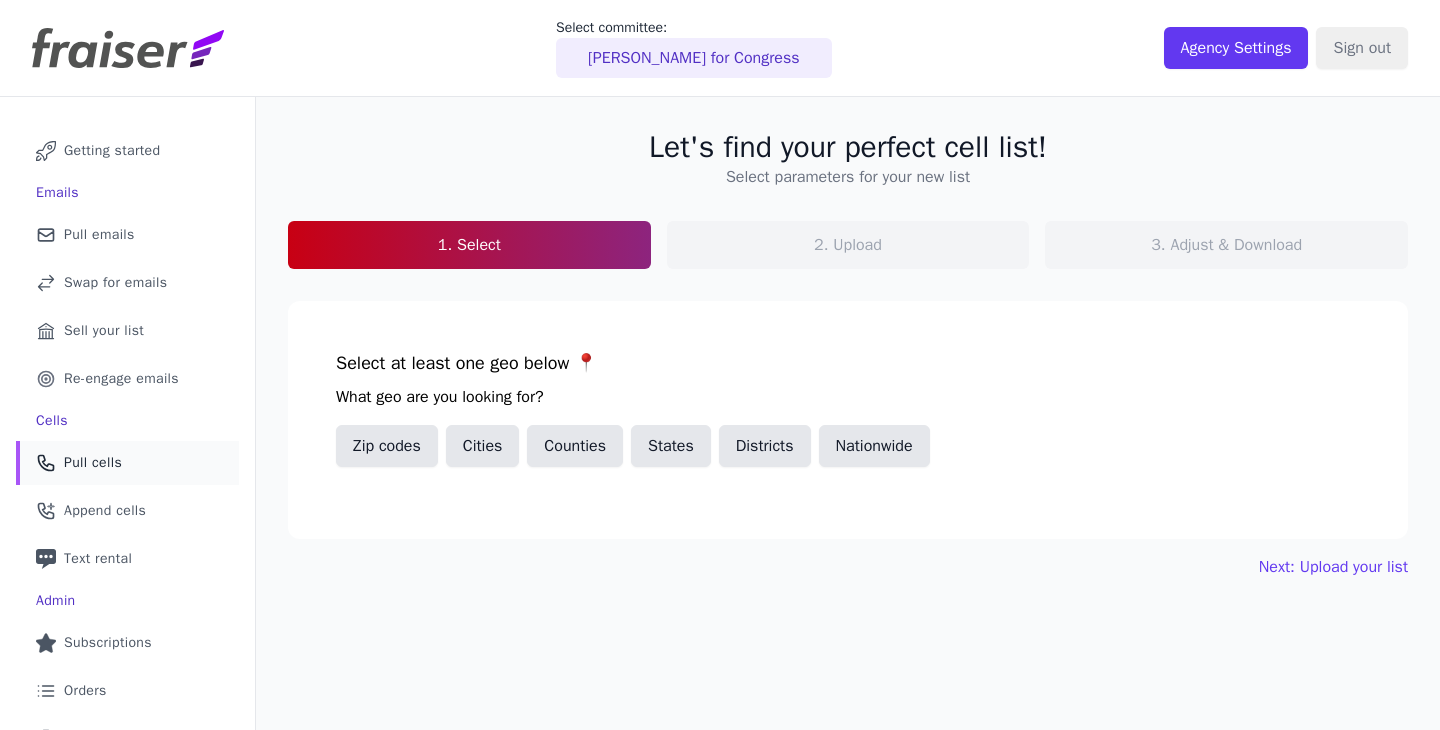 scroll, scrollTop: 0, scrollLeft: 0, axis: both 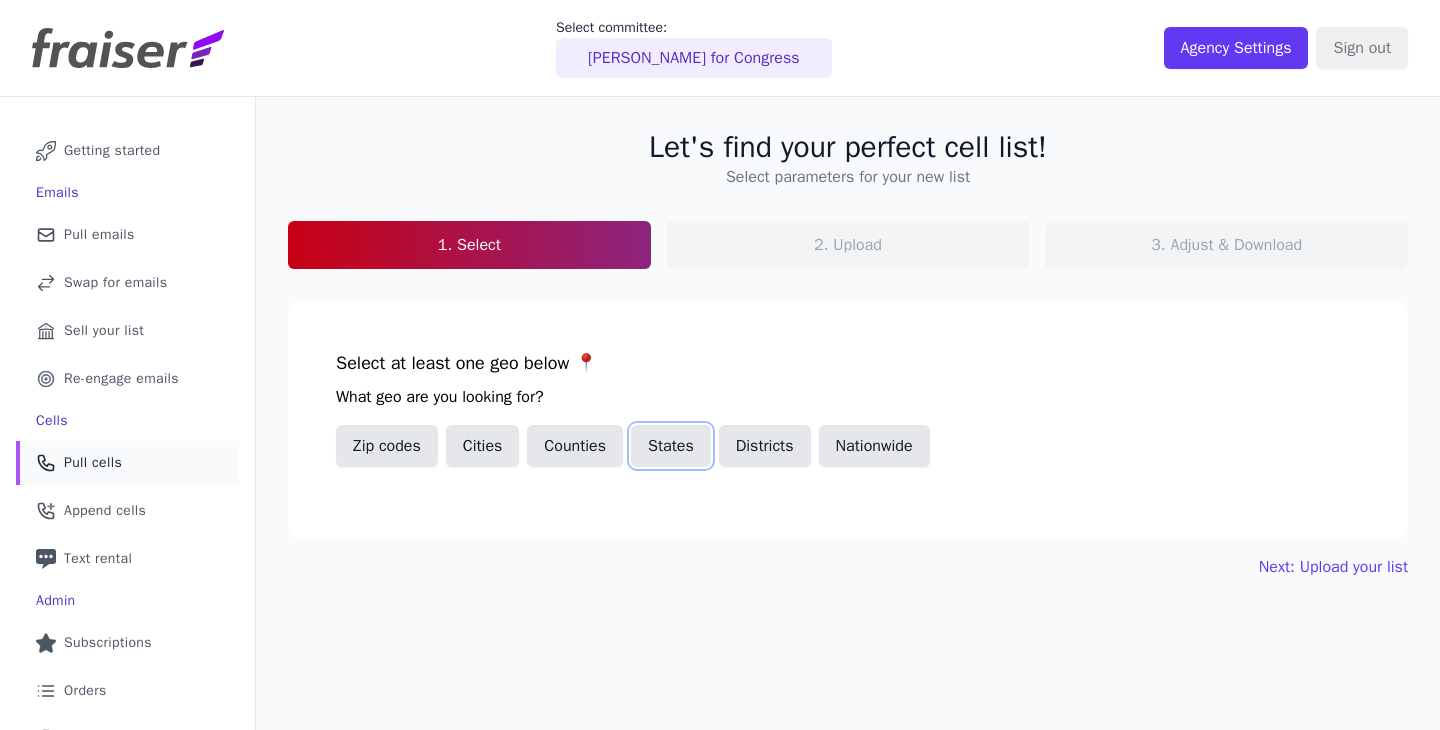 click on "States" at bounding box center (671, 446) 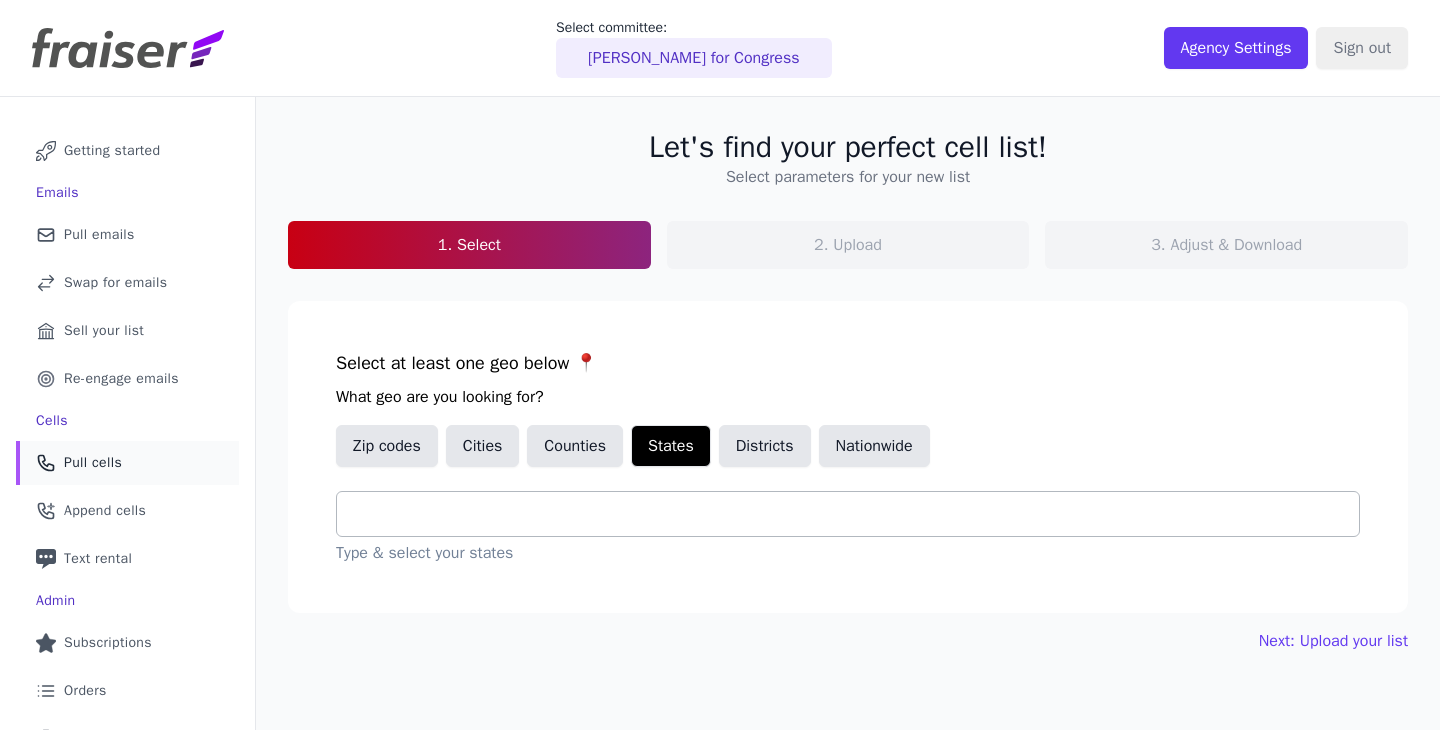 click at bounding box center (856, 514) 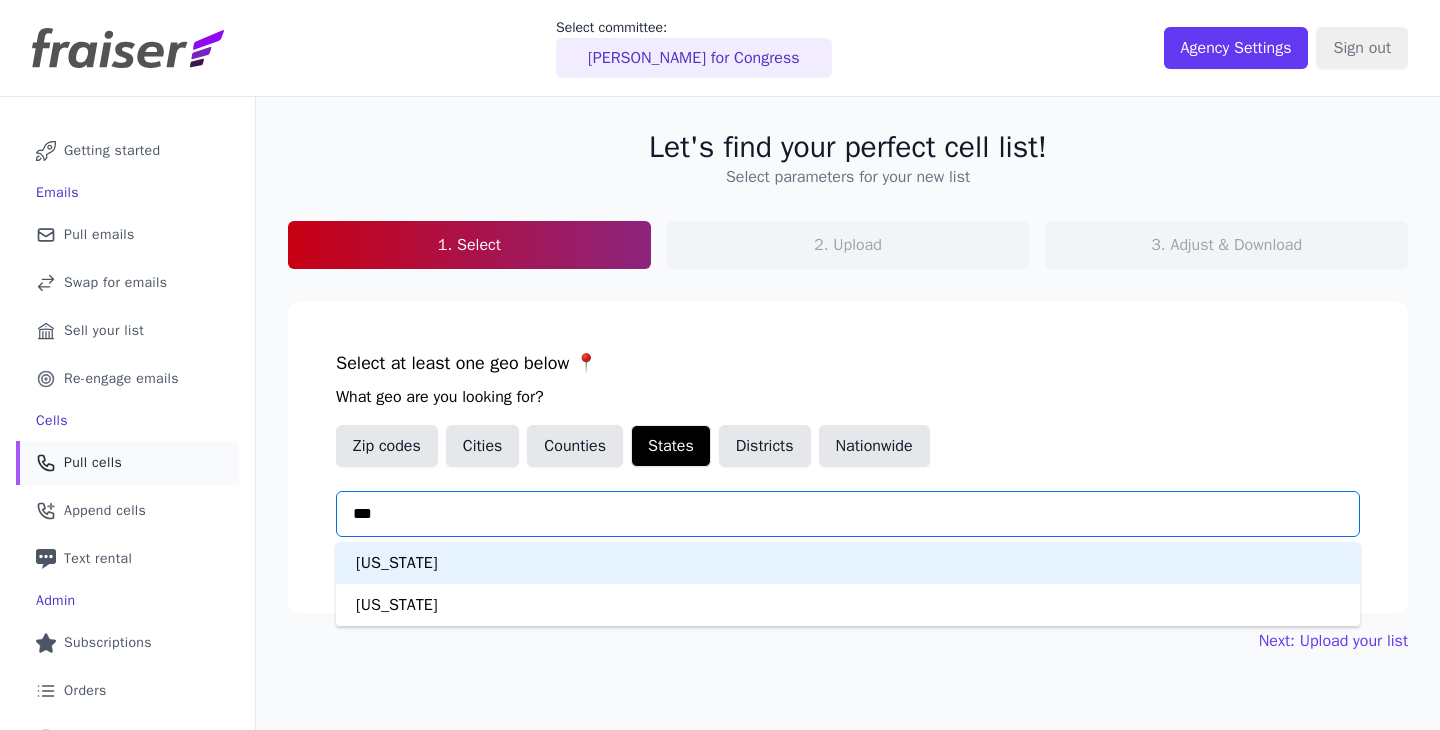 type on "****" 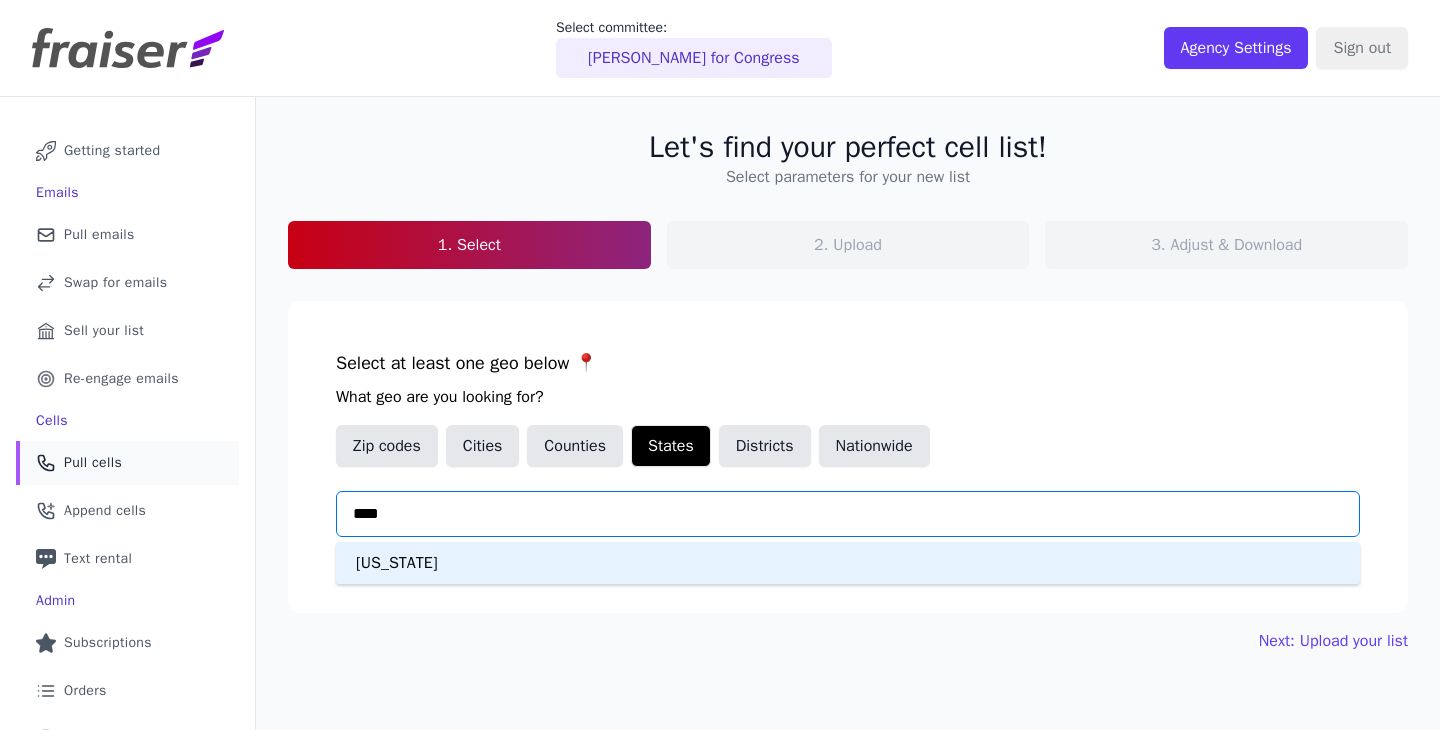 click on "Minnesota" at bounding box center (848, 563) 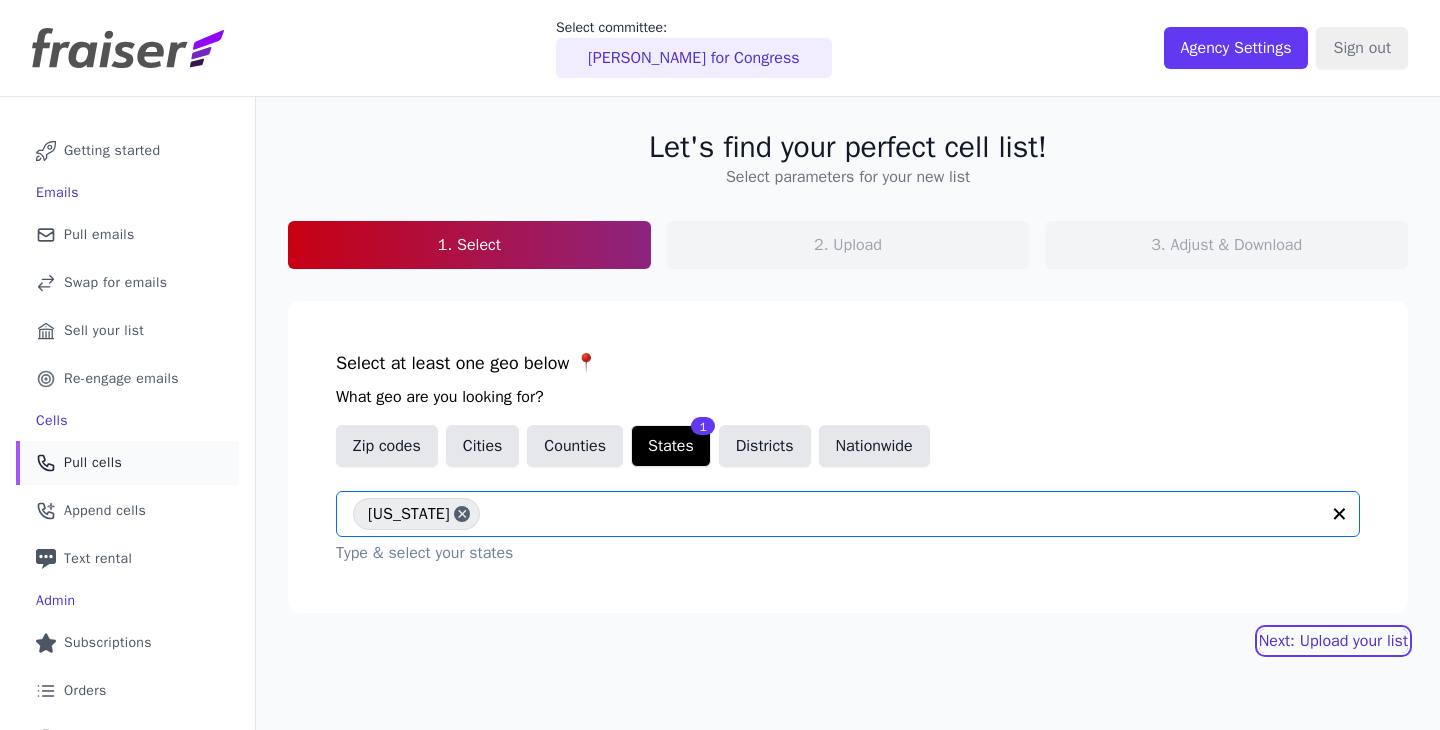 click on "Next: Upload your list" at bounding box center [1333, 641] 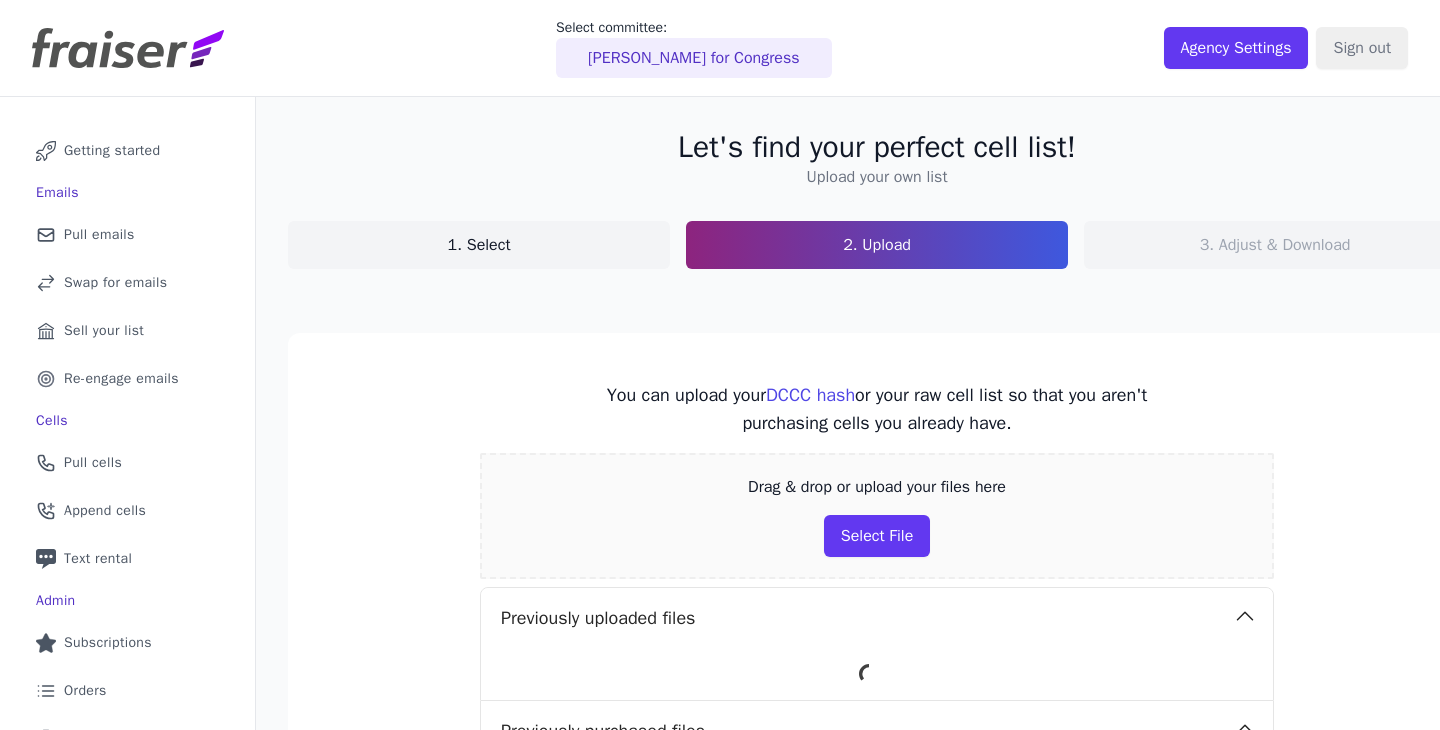 scroll, scrollTop: 0, scrollLeft: 0, axis: both 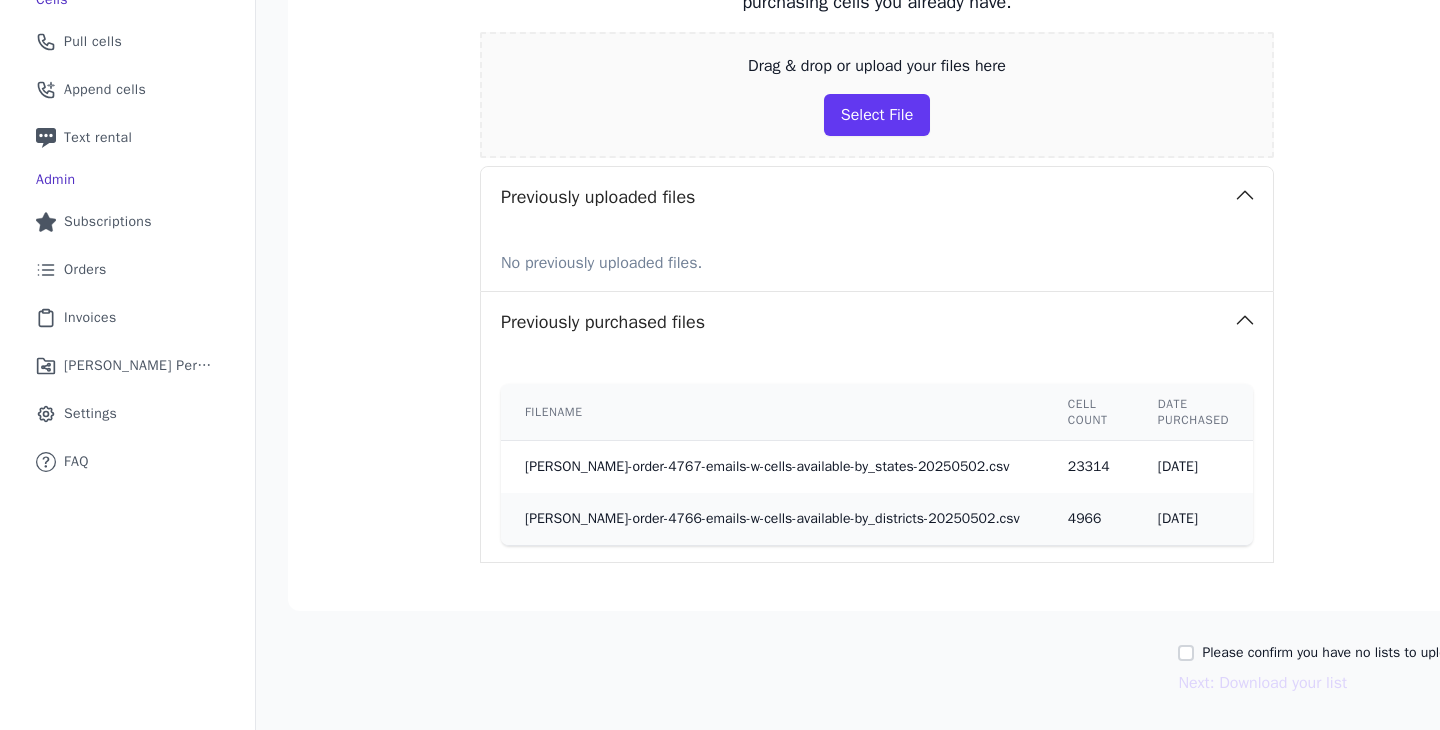 drag, startPoint x: 1214, startPoint y: 520, endPoint x: 472, endPoint y: 191, distance: 811.668 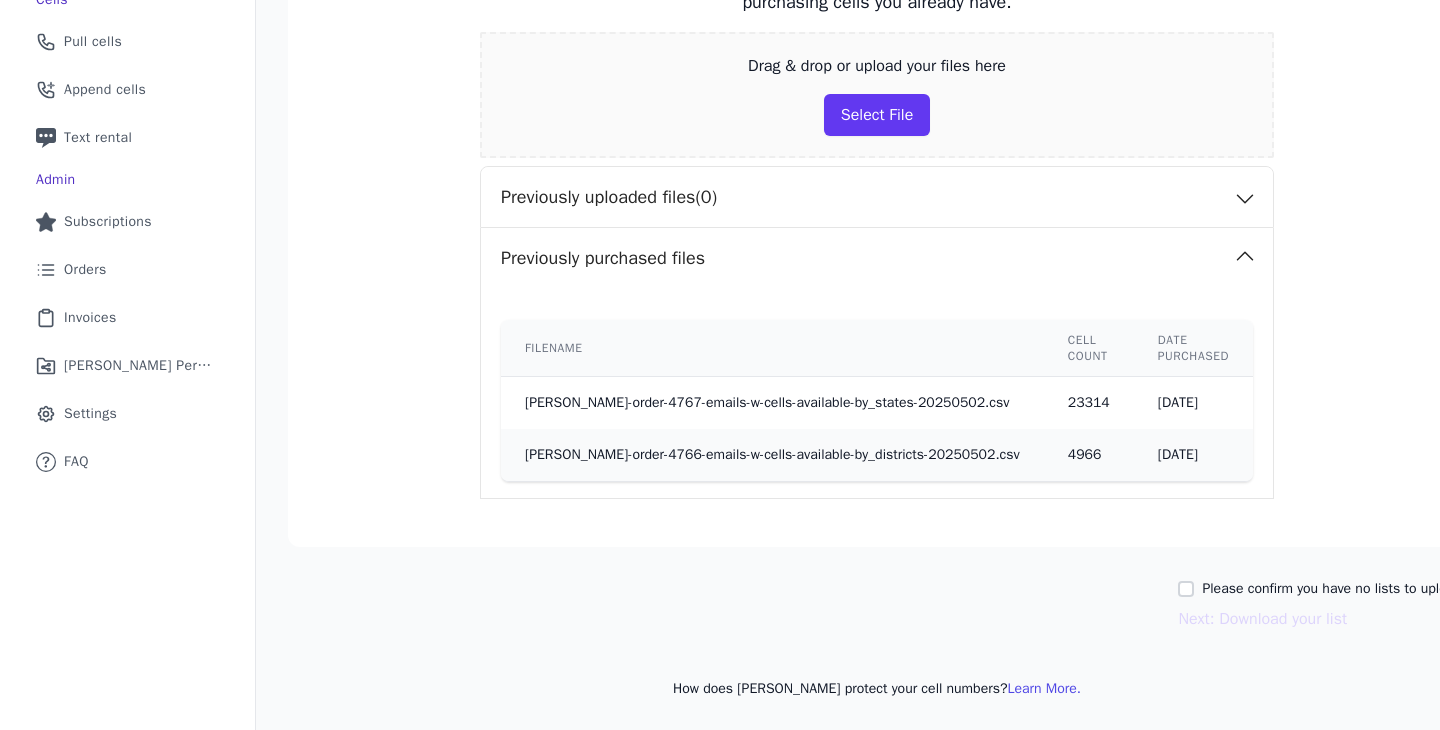 click on "Previously uploaded files  (0)" 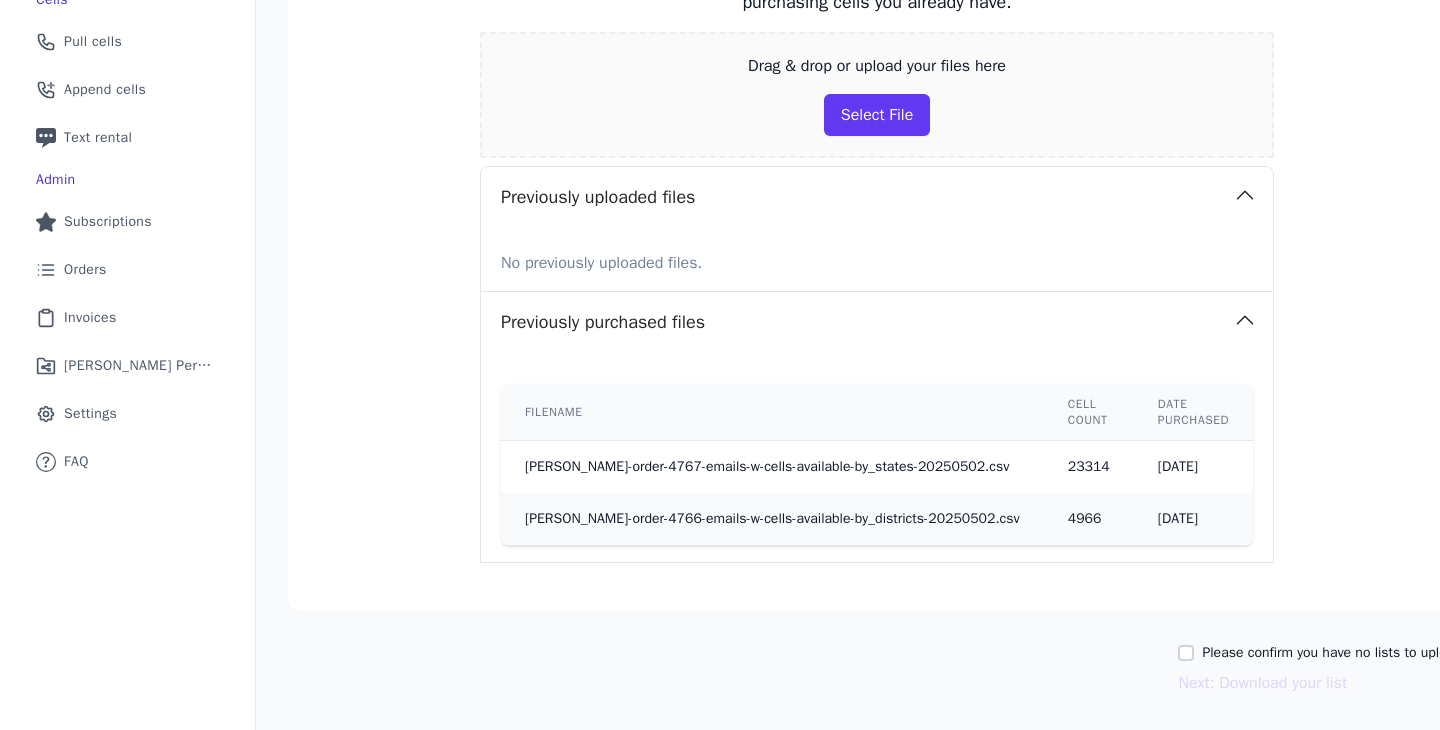 click on "You can upload your  DCCC hash
or your raw cell list so that you aren't purchasing cells you already have.   Drag & drop or upload your files here
Select File     Previously uploaded files      No previously uploaded files.   Previously purchased files      Filename   Cell count   Date purchased     fraiser-order-4767-emails-w-cells-available-by_states-20250502.csv   23314   5/2/2025       fraiser-order-4766-emails-w-cells-available-by_districts-20250502.csv   4966   5/2/2025" 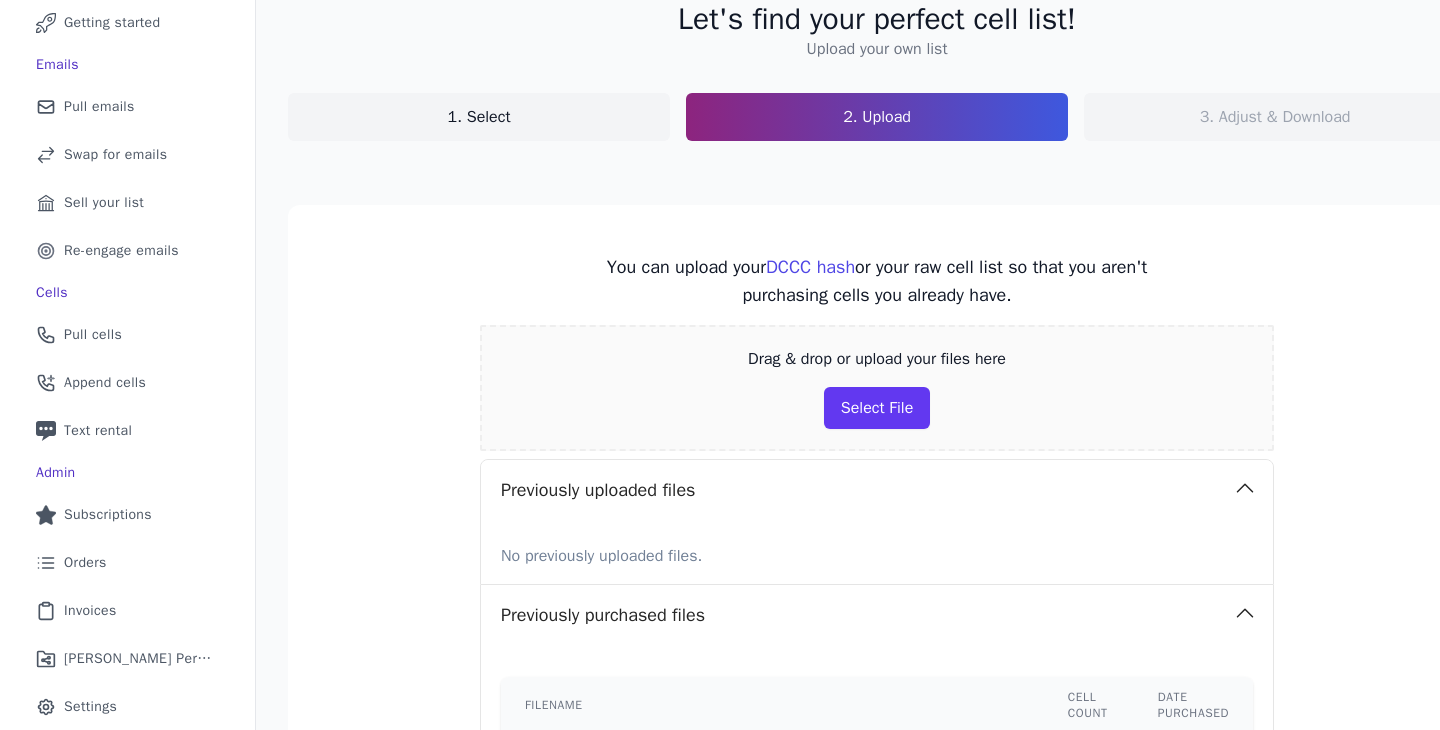 scroll, scrollTop: 132, scrollLeft: 0, axis: vertical 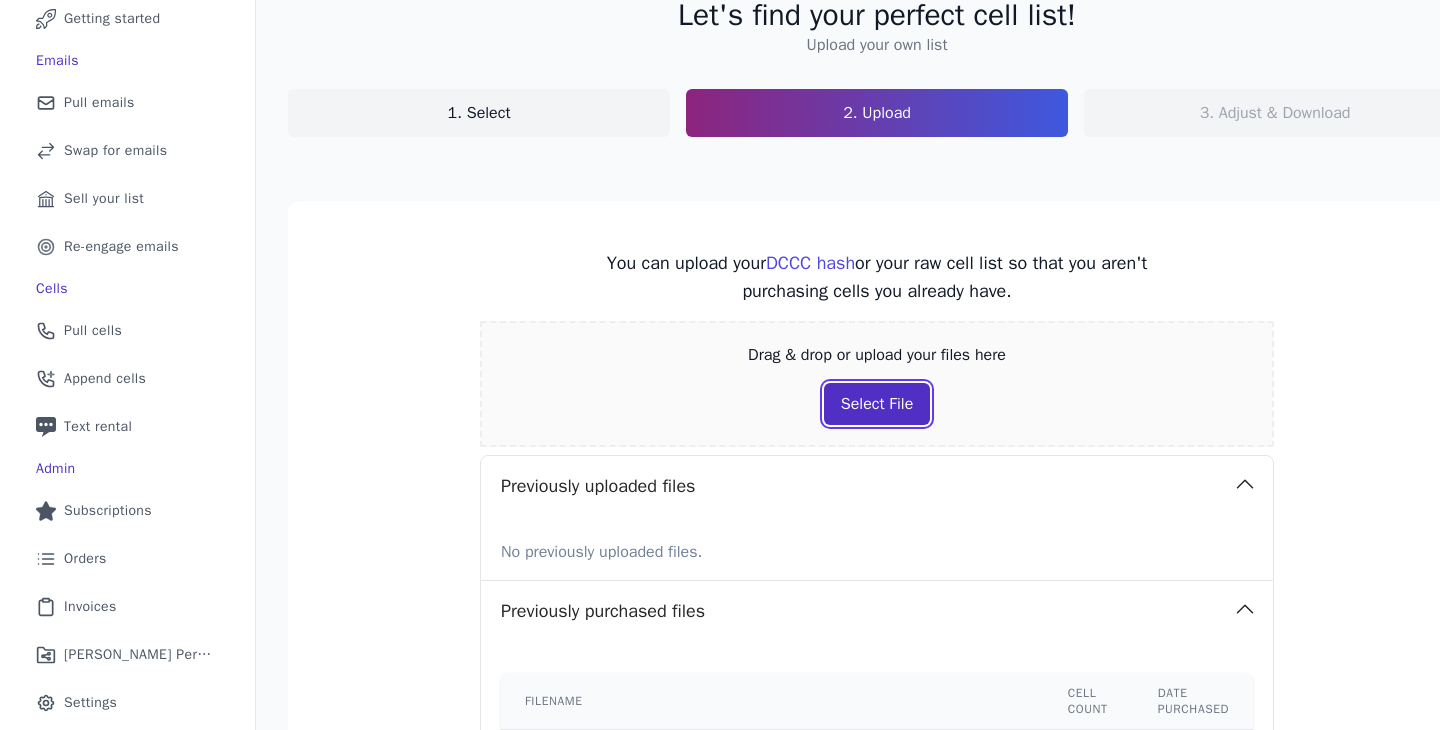click on "Select File" 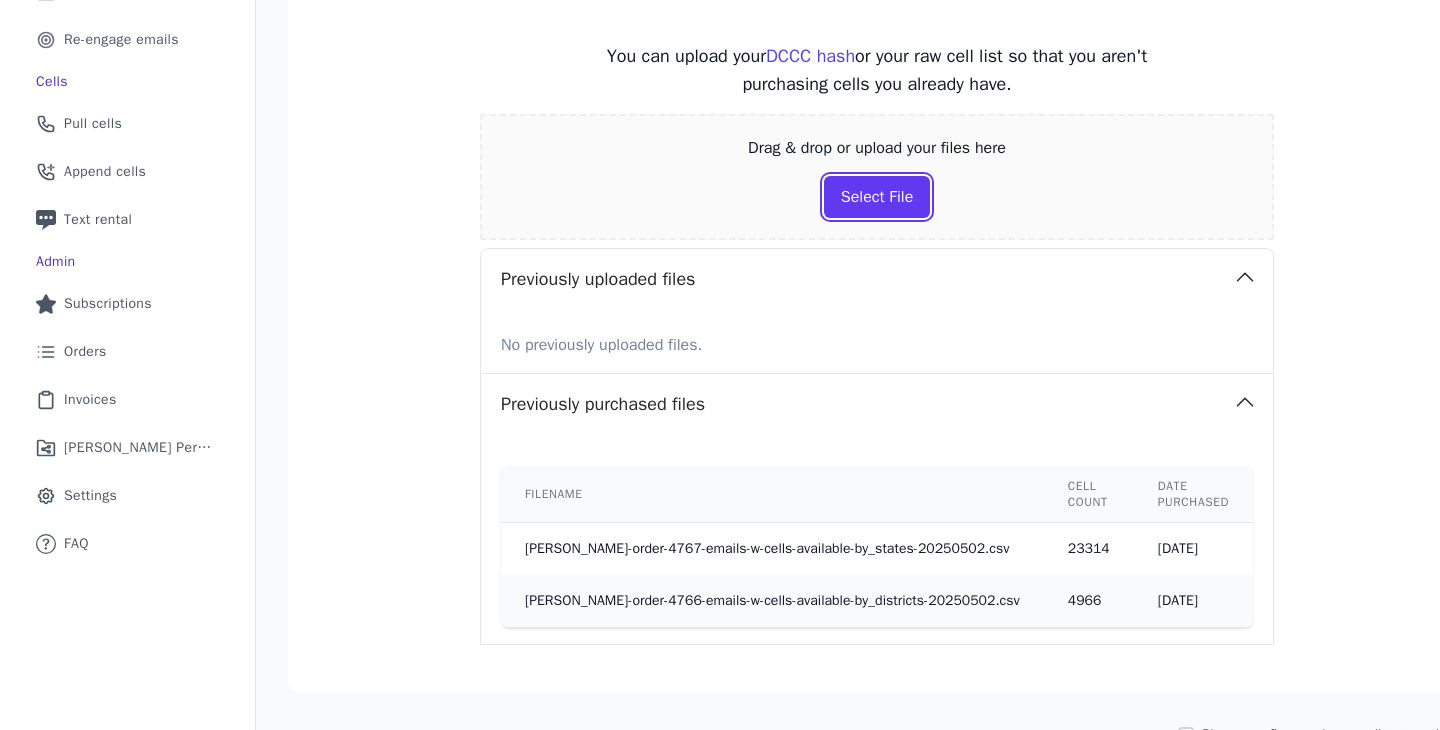 scroll, scrollTop: 315, scrollLeft: 0, axis: vertical 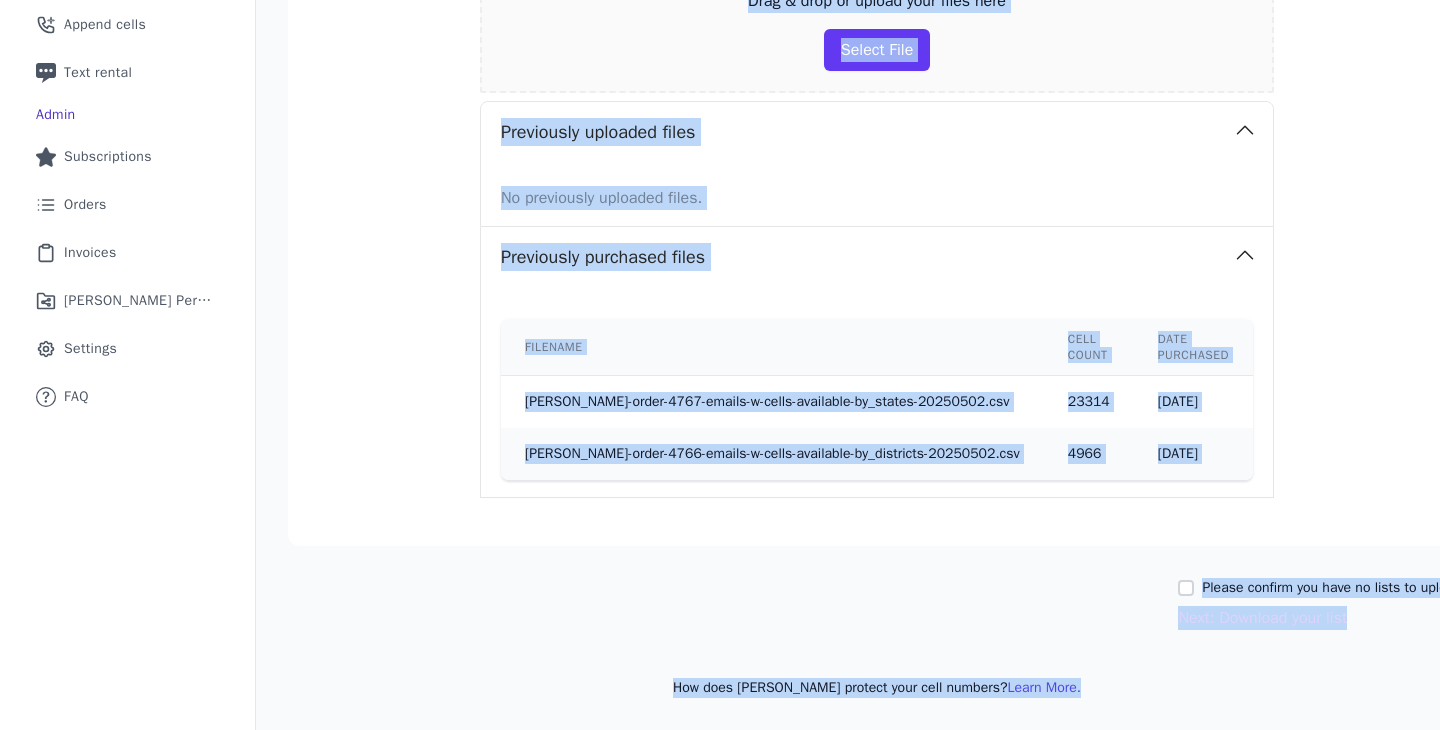 drag, startPoint x: 539, startPoint y: 382, endPoint x: 1185, endPoint y: 447, distance: 649.2619 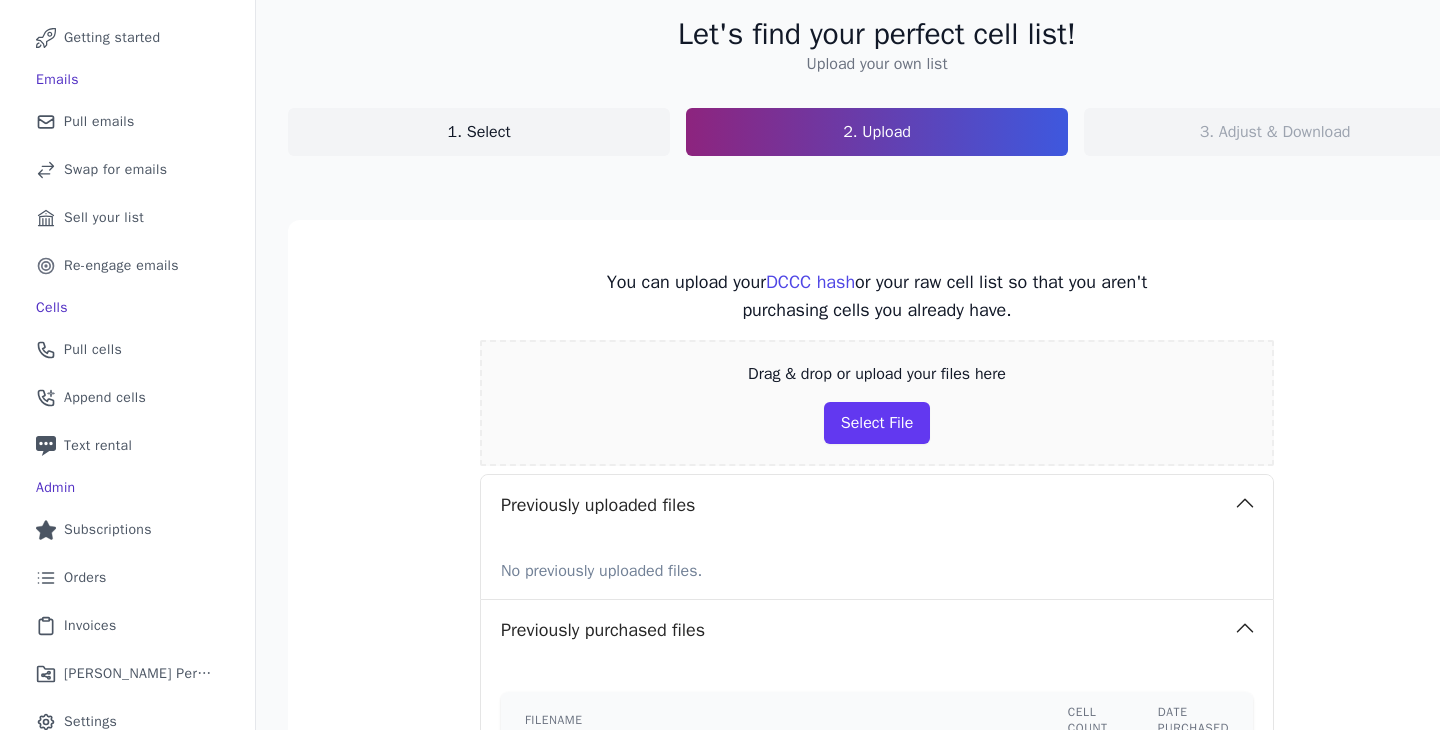 scroll, scrollTop: 84, scrollLeft: 0, axis: vertical 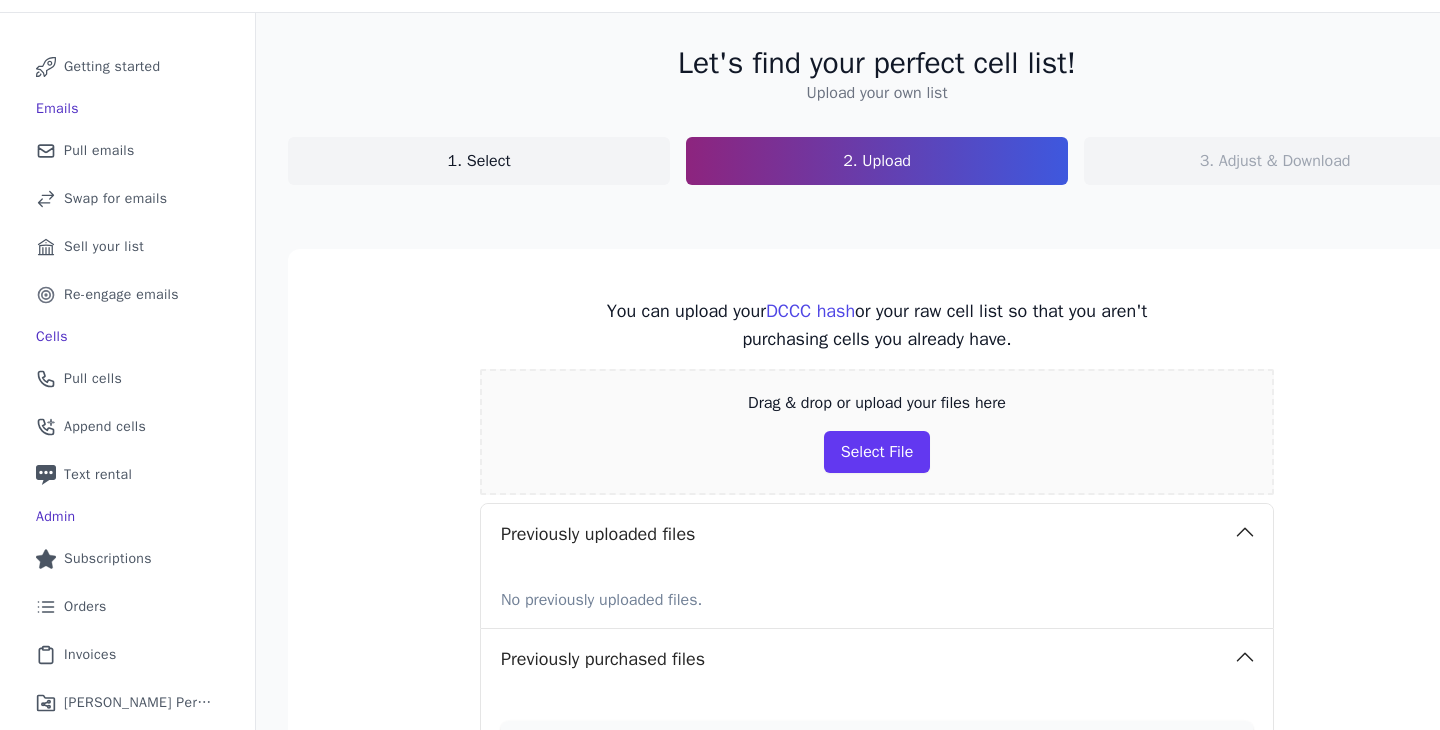 drag, startPoint x: 1193, startPoint y: 451, endPoint x: 618, endPoint y: 61, distance: 694.7841 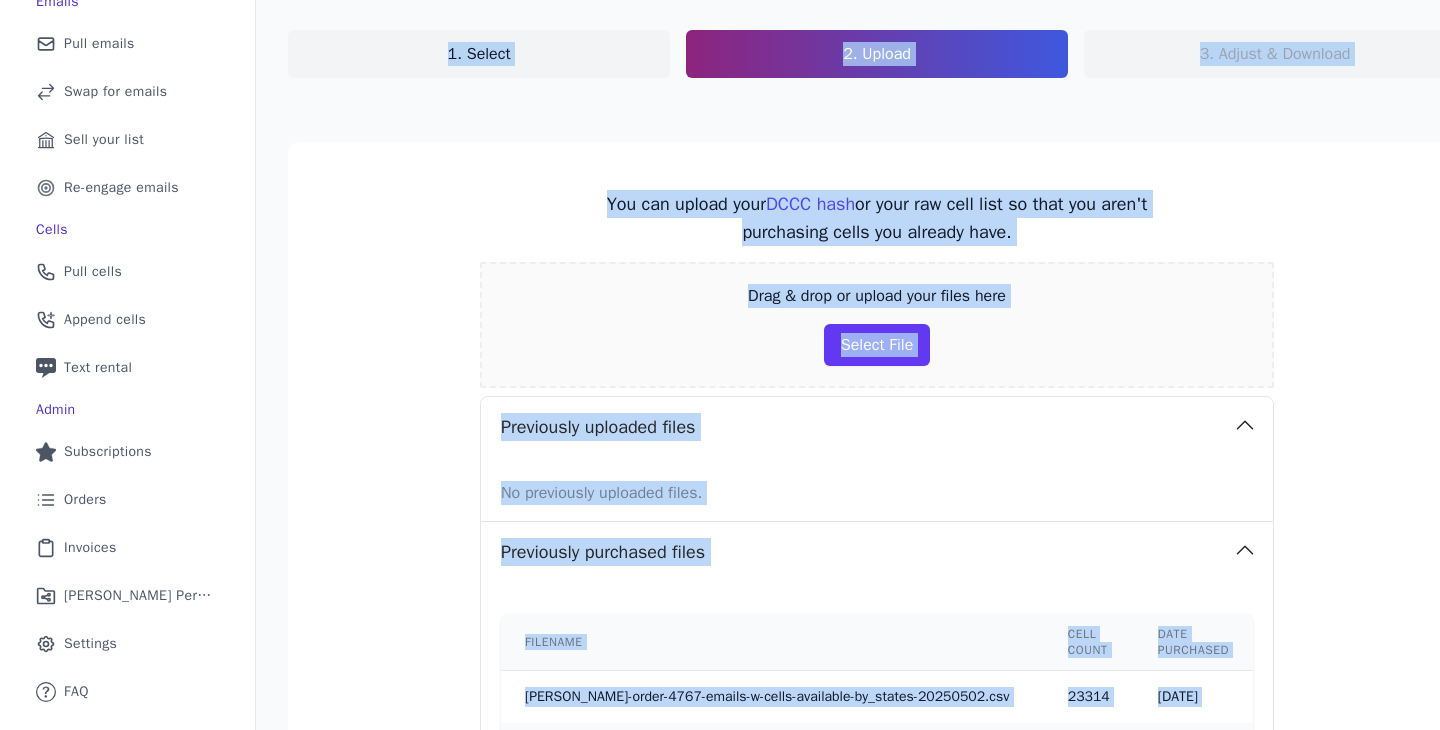 scroll, scrollTop: 486, scrollLeft: 0, axis: vertical 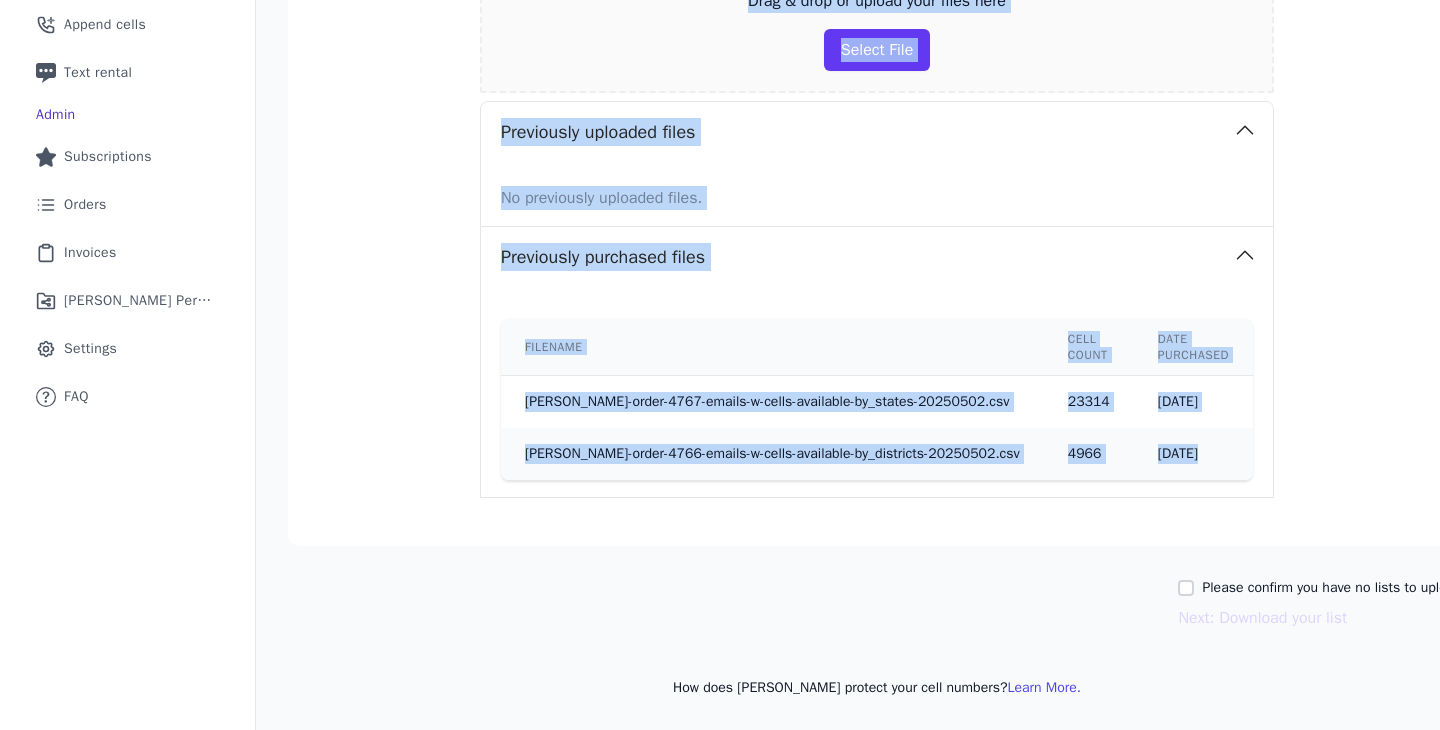 drag, startPoint x: 618, startPoint y: 61, endPoint x: 1183, endPoint y: 455, distance: 688.8113 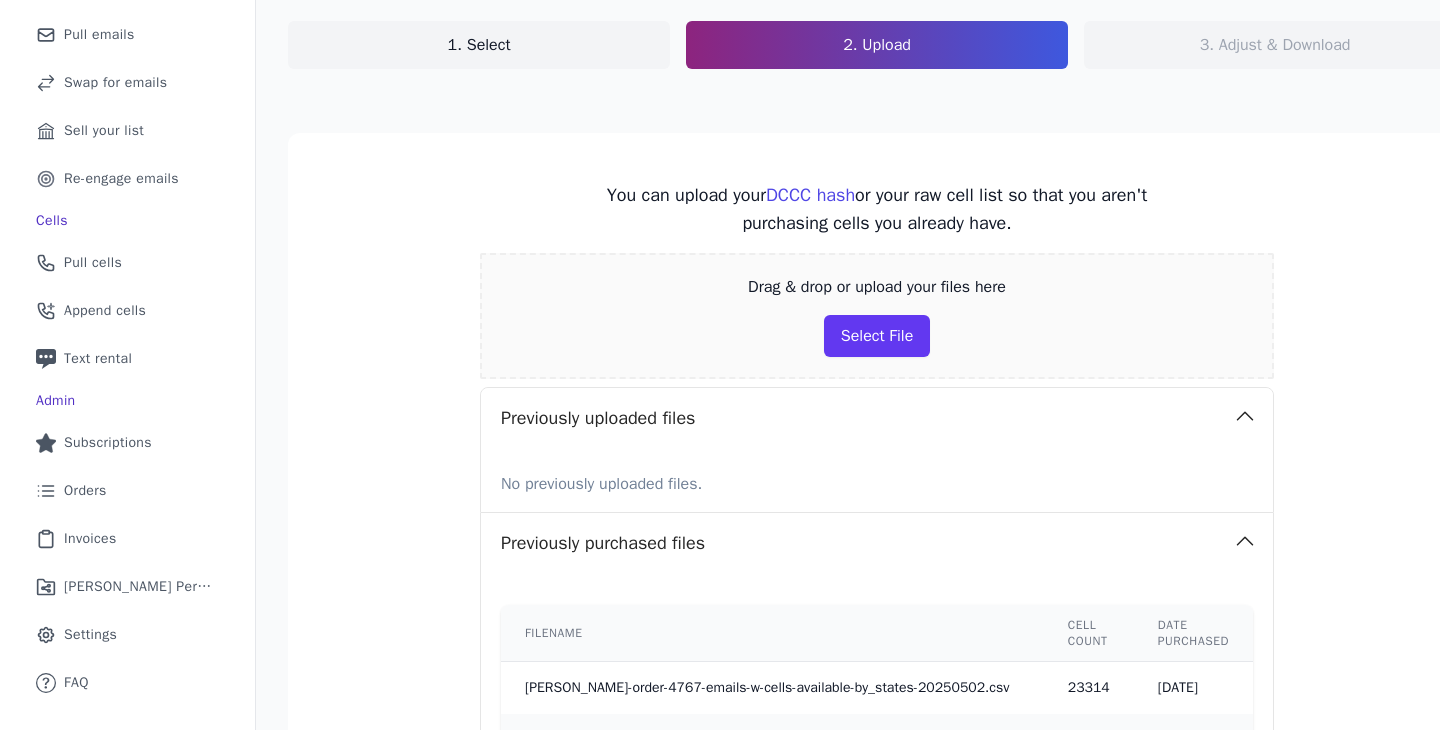 scroll, scrollTop: 0, scrollLeft: 0, axis: both 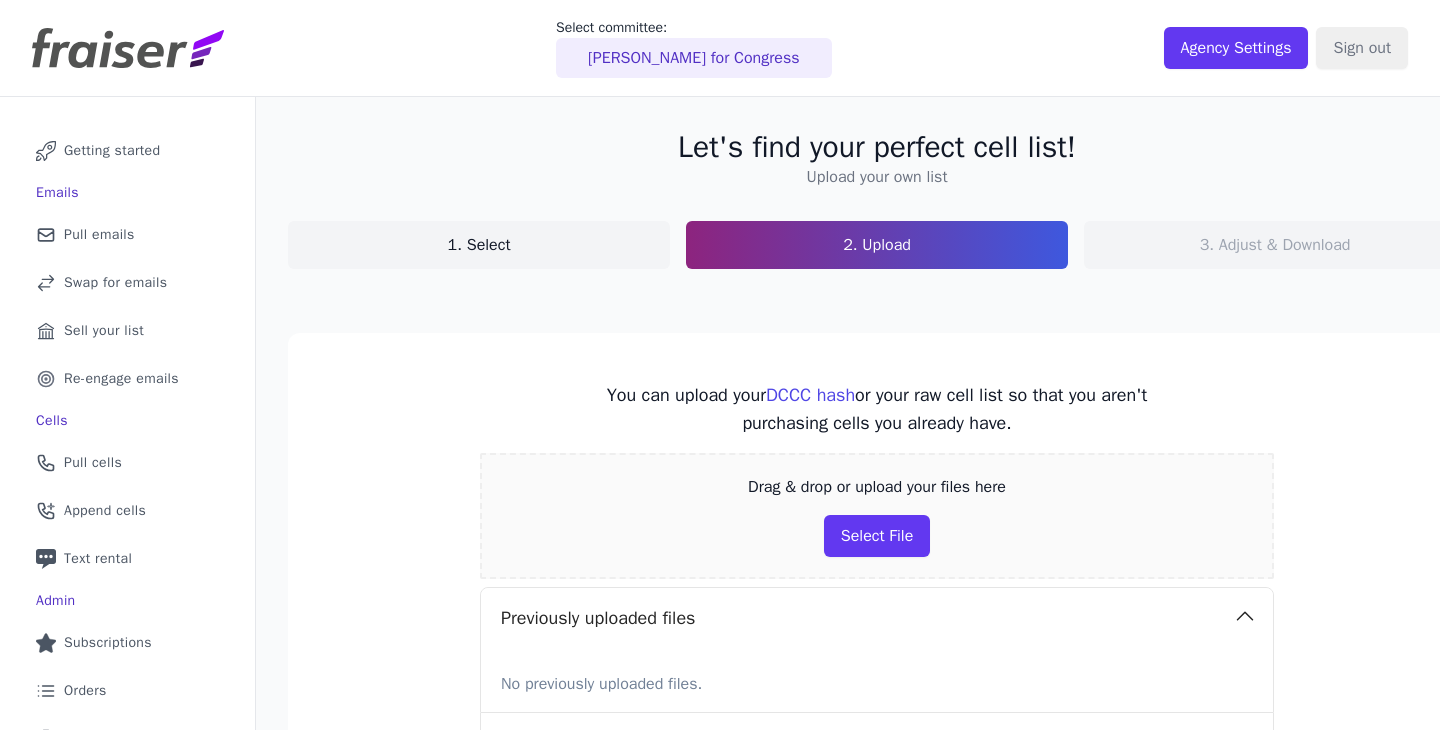 drag, startPoint x: 1183, startPoint y: 455, endPoint x: 620, endPoint y: 129, distance: 650.5728 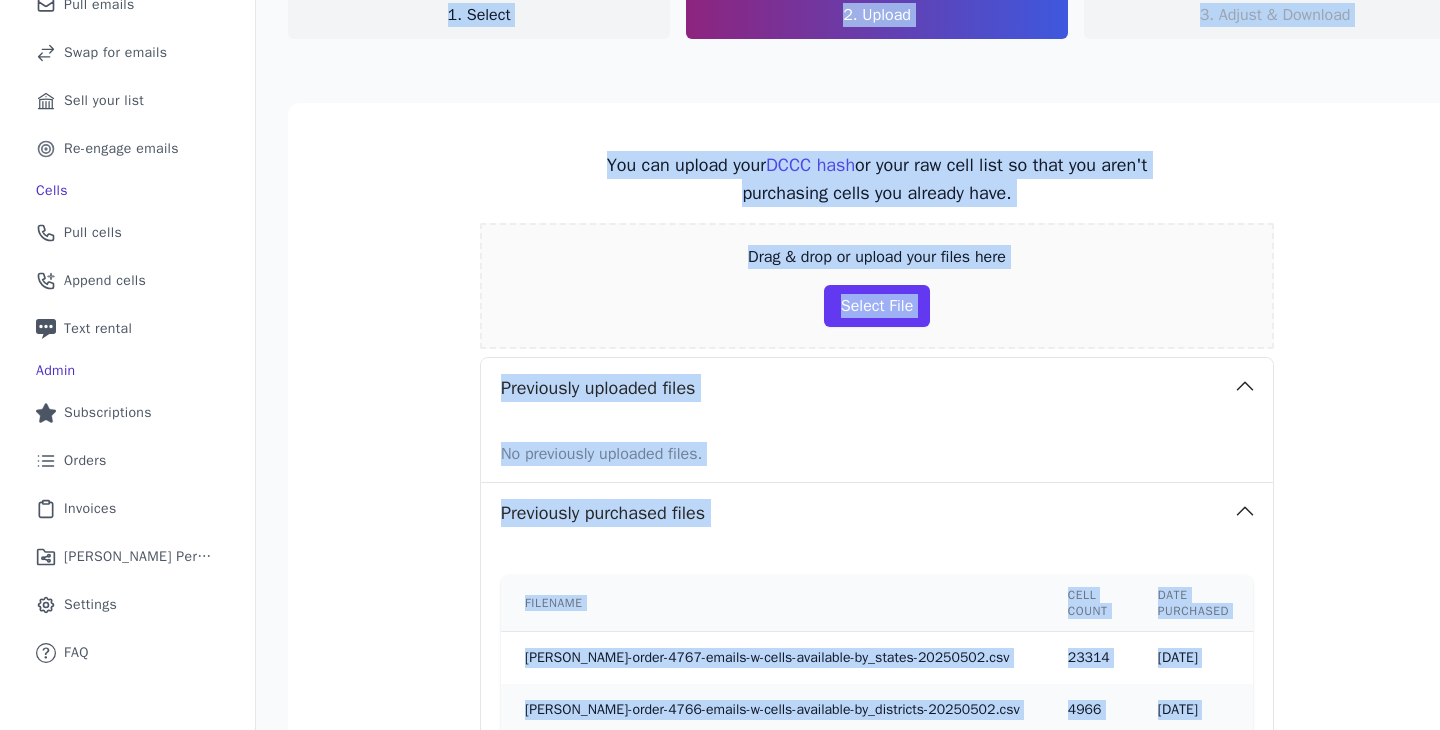 scroll, scrollTop: 486, scrollLeft: 0, axis: vertical 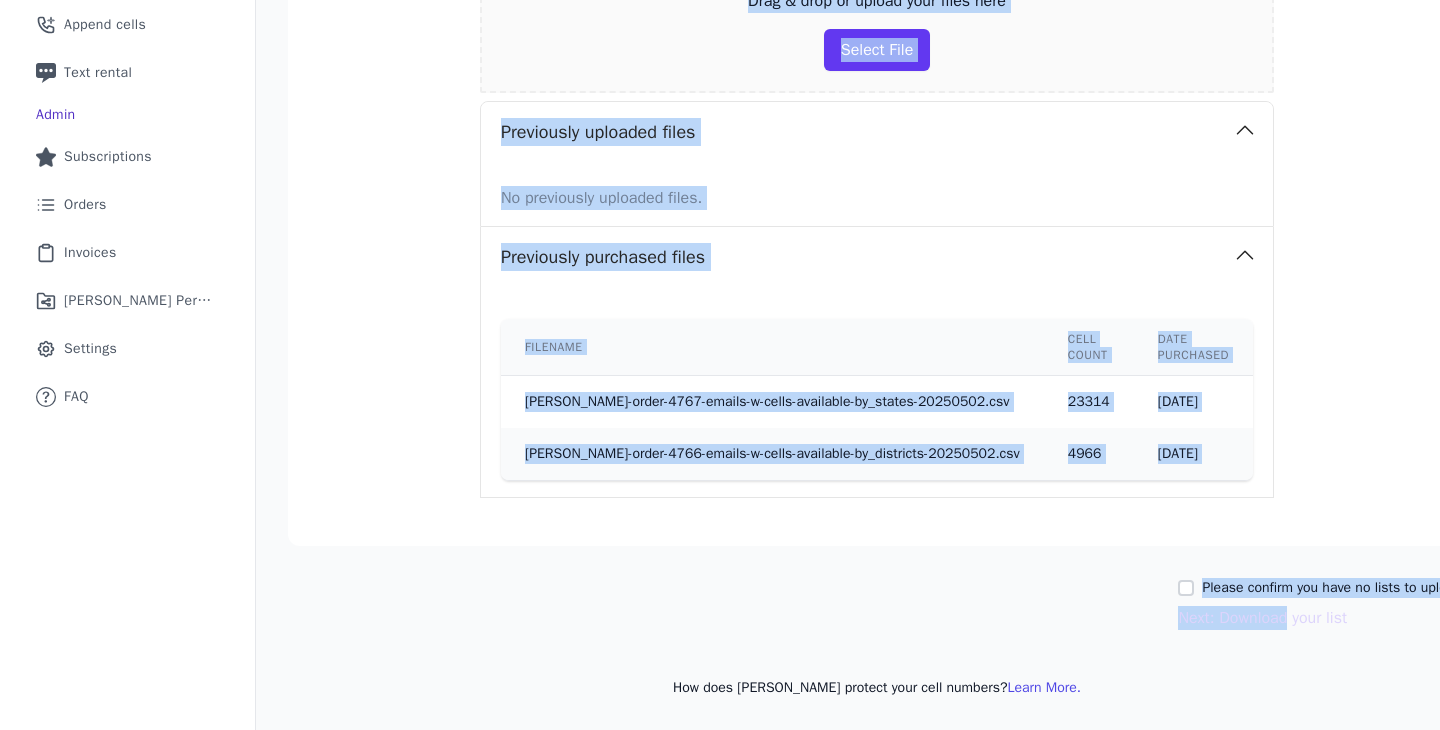 drag, startPoint x: 620, startPoint y: 129, endPoint x: 1178, endPoint y: 470, distance: 653.94574 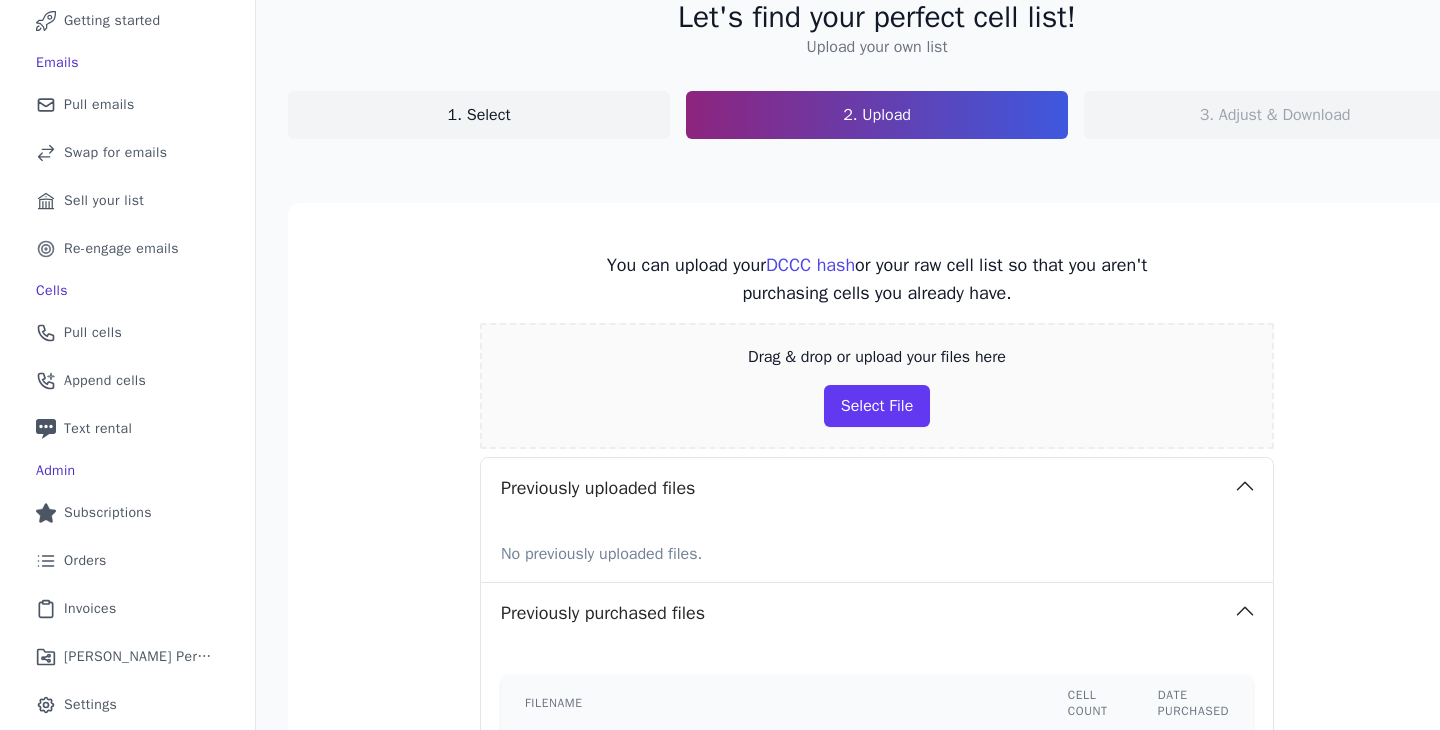 scroll, scrollTop: 0, scrollLeft: 0, axis: both 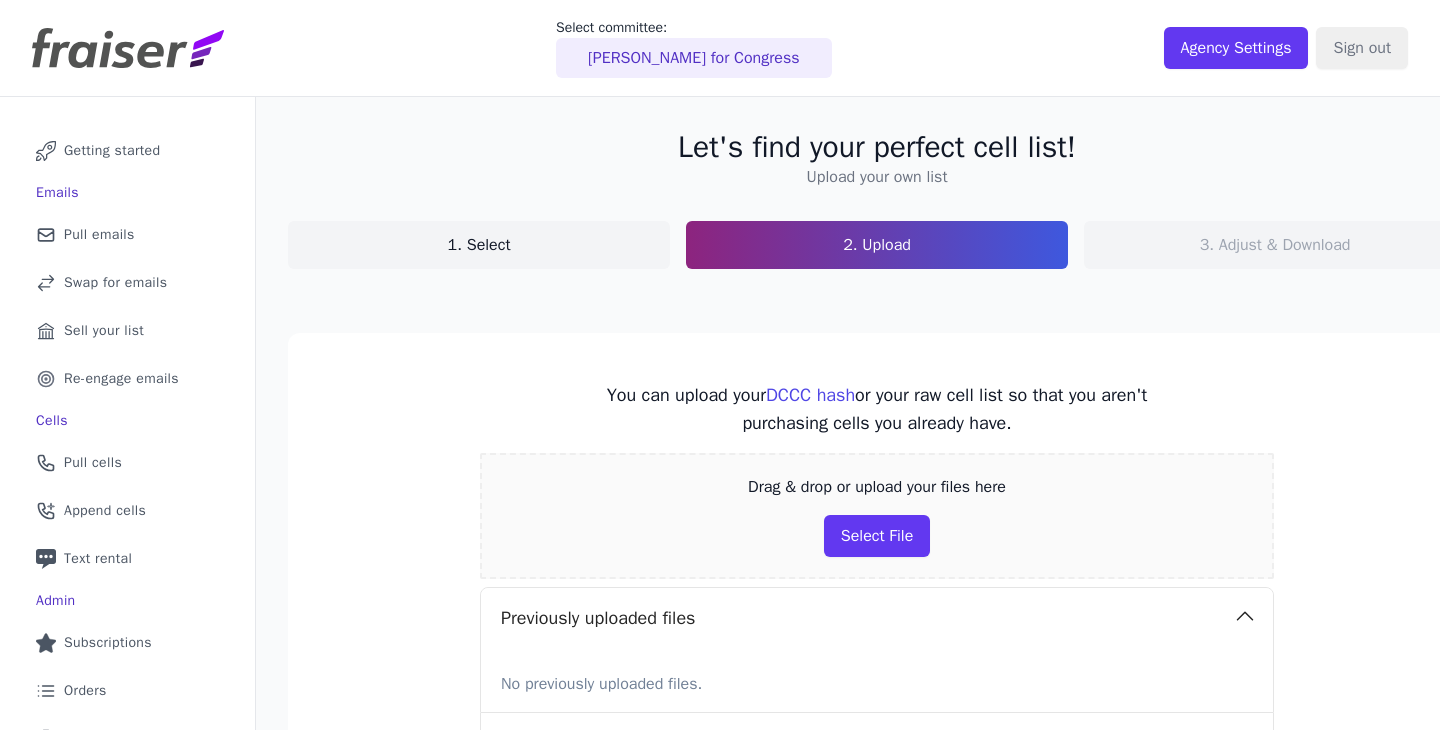 drag, startPoint x: 1186, startPoint y: 461, endPoint x: 594, endPoint y: 146, distance: 670.58856 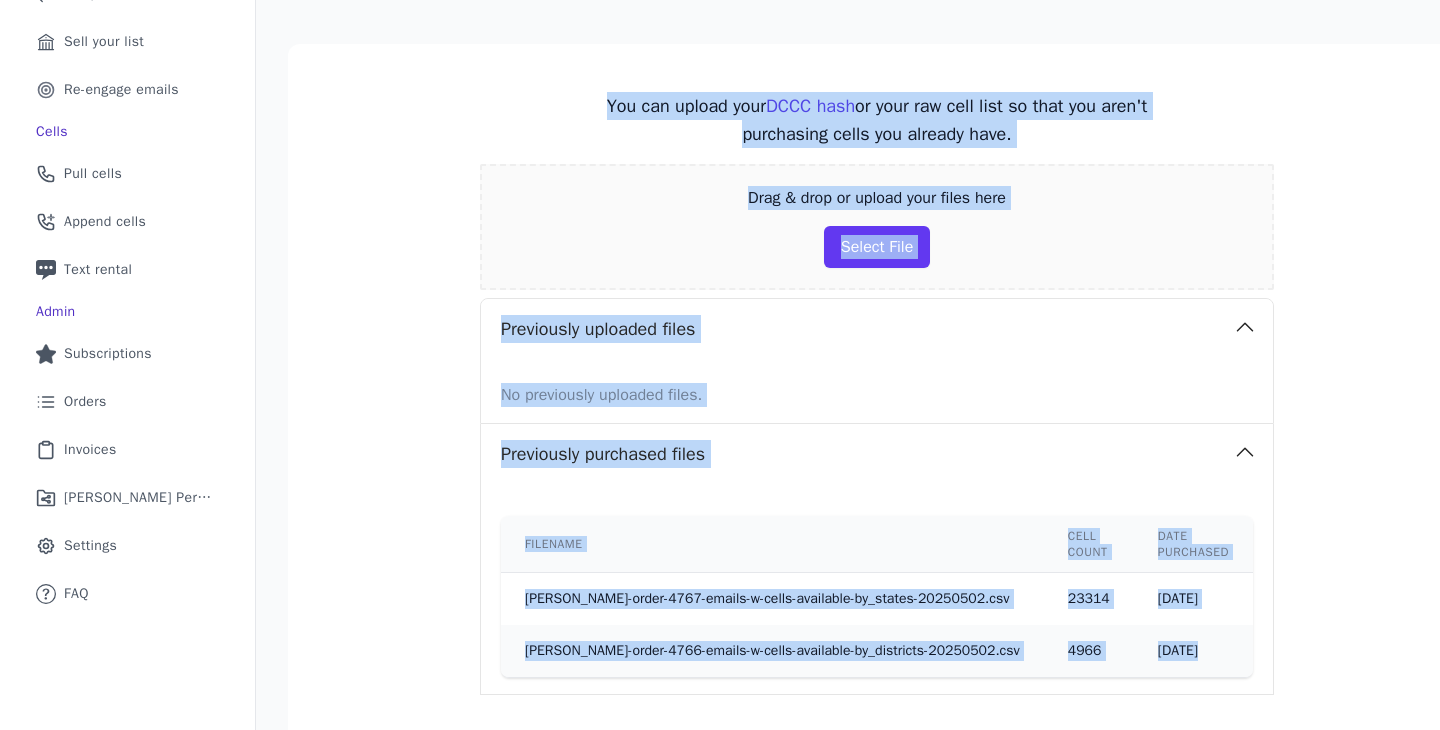 scroll, scrollTop: 486, scrollLeft: 0, axis: vertical 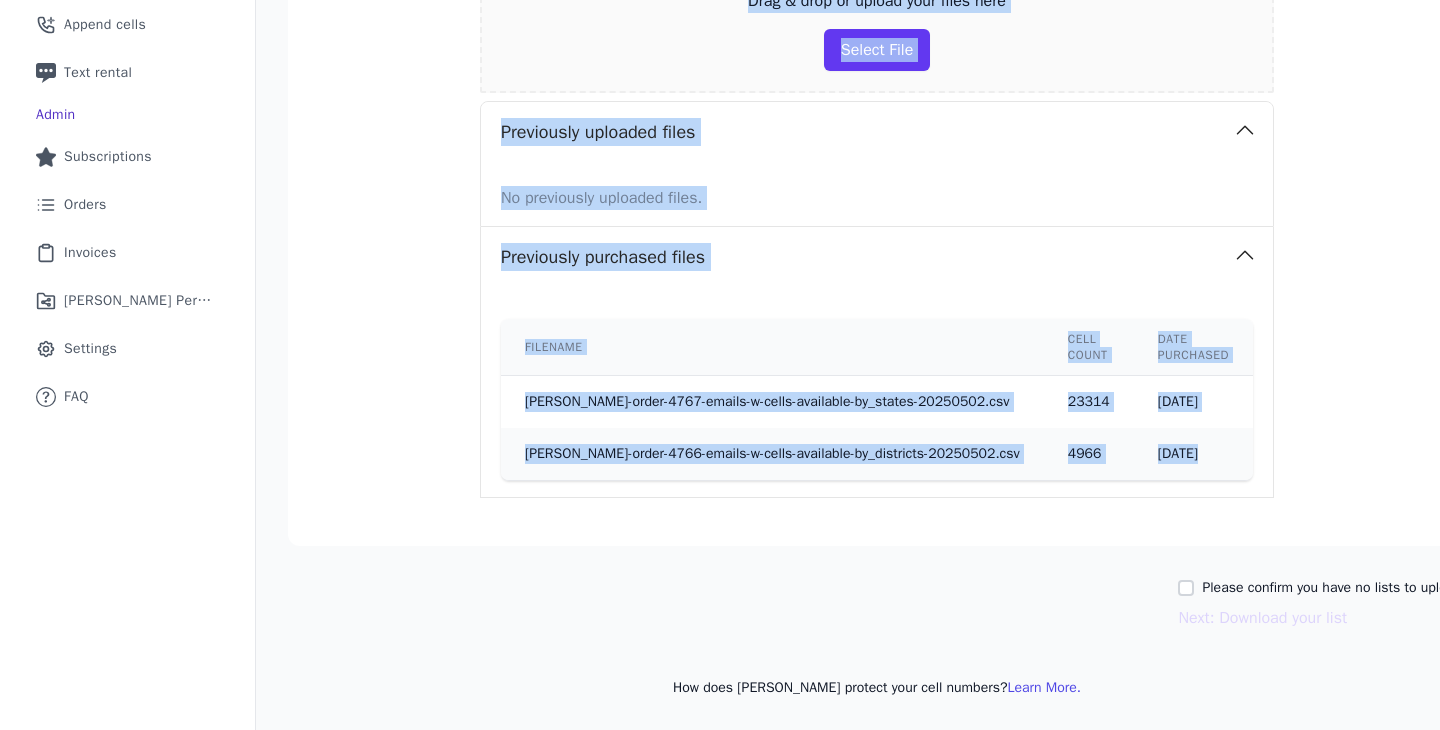 drag, startPoint x: 594, startPoint y: 146, endPoint x: 1193, endPoint y: 469, distance: 680.53656 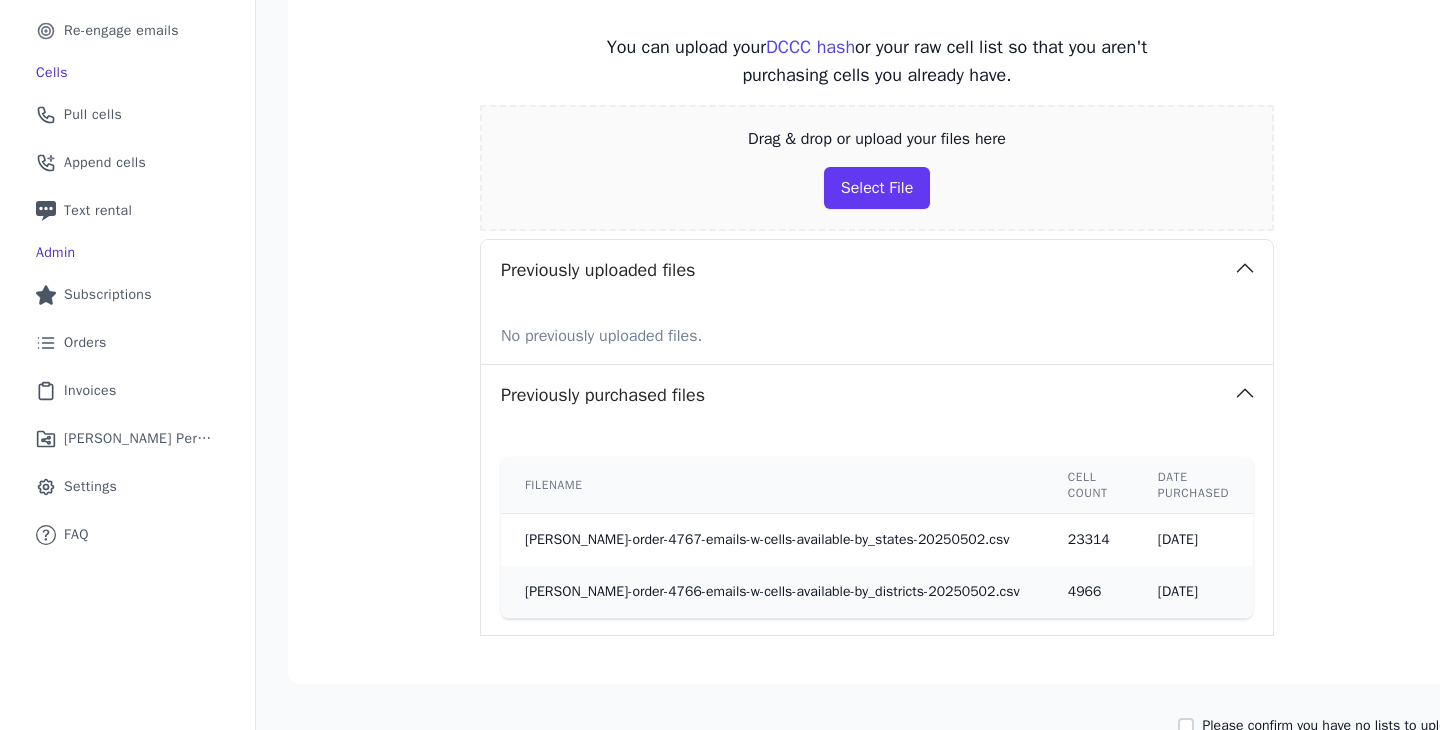 scroll, scrollTop: 0, scrollLeft: 0, axis: both 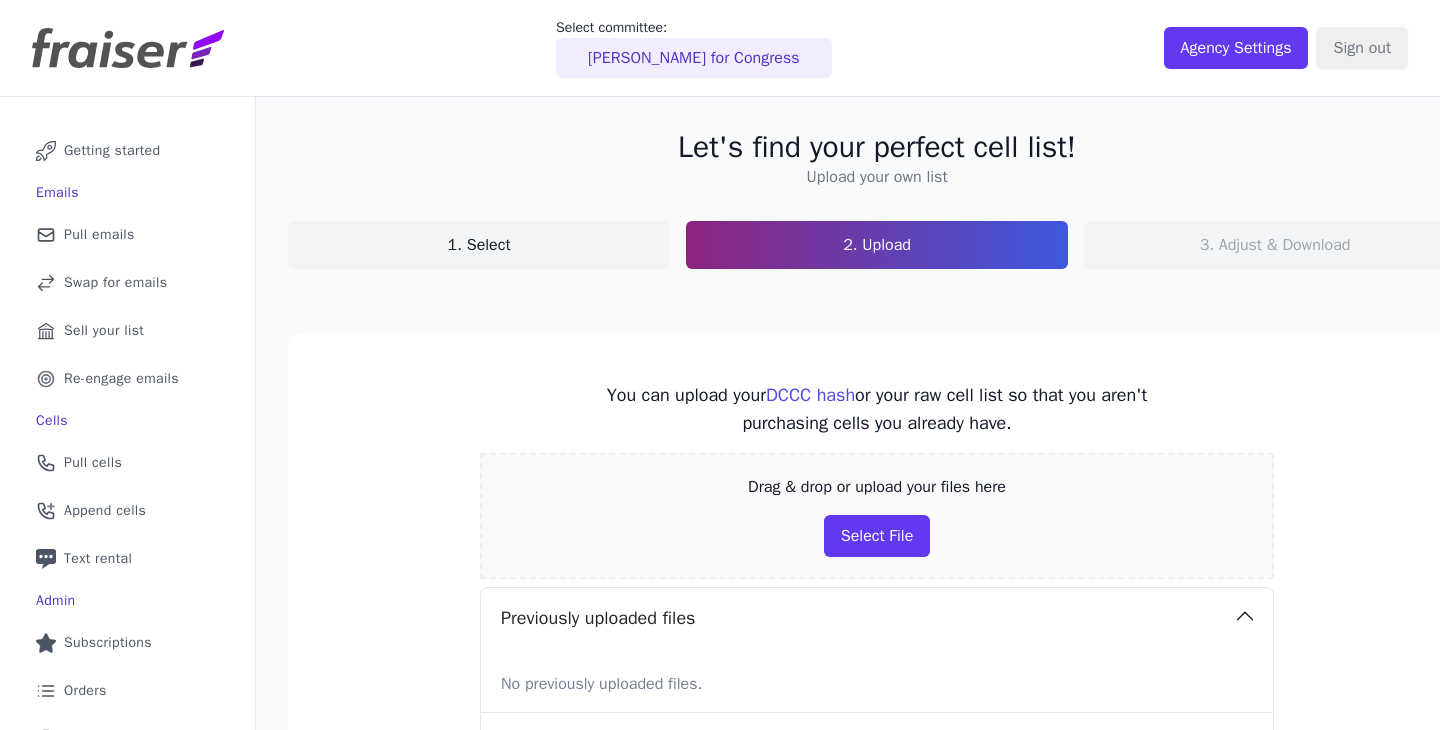 drag, startPoint x: 1193, startPoint y: 469, endPoint x: 634, endPoint y: 138, distance: 649.6476 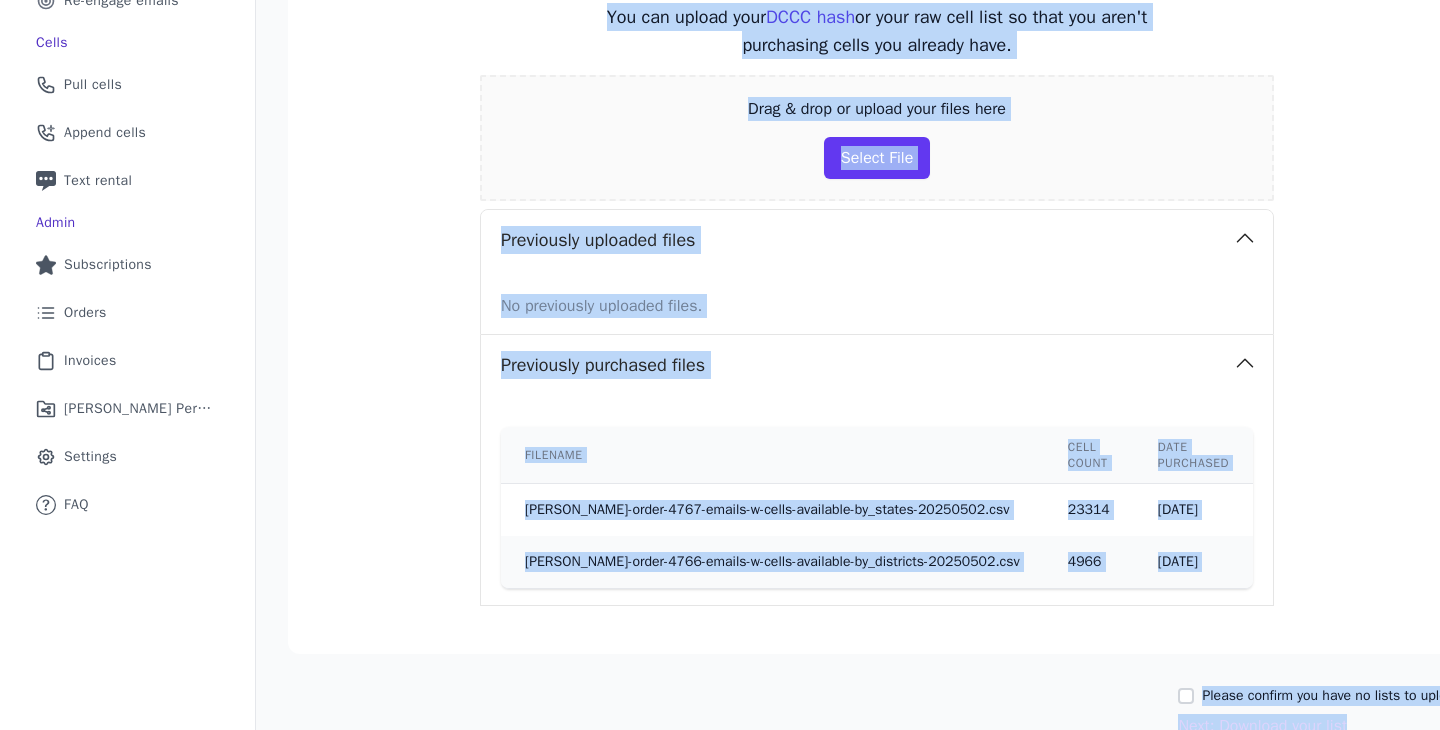 scroll, scrollTop: 486, scrollLeft: 0, axis: vertical 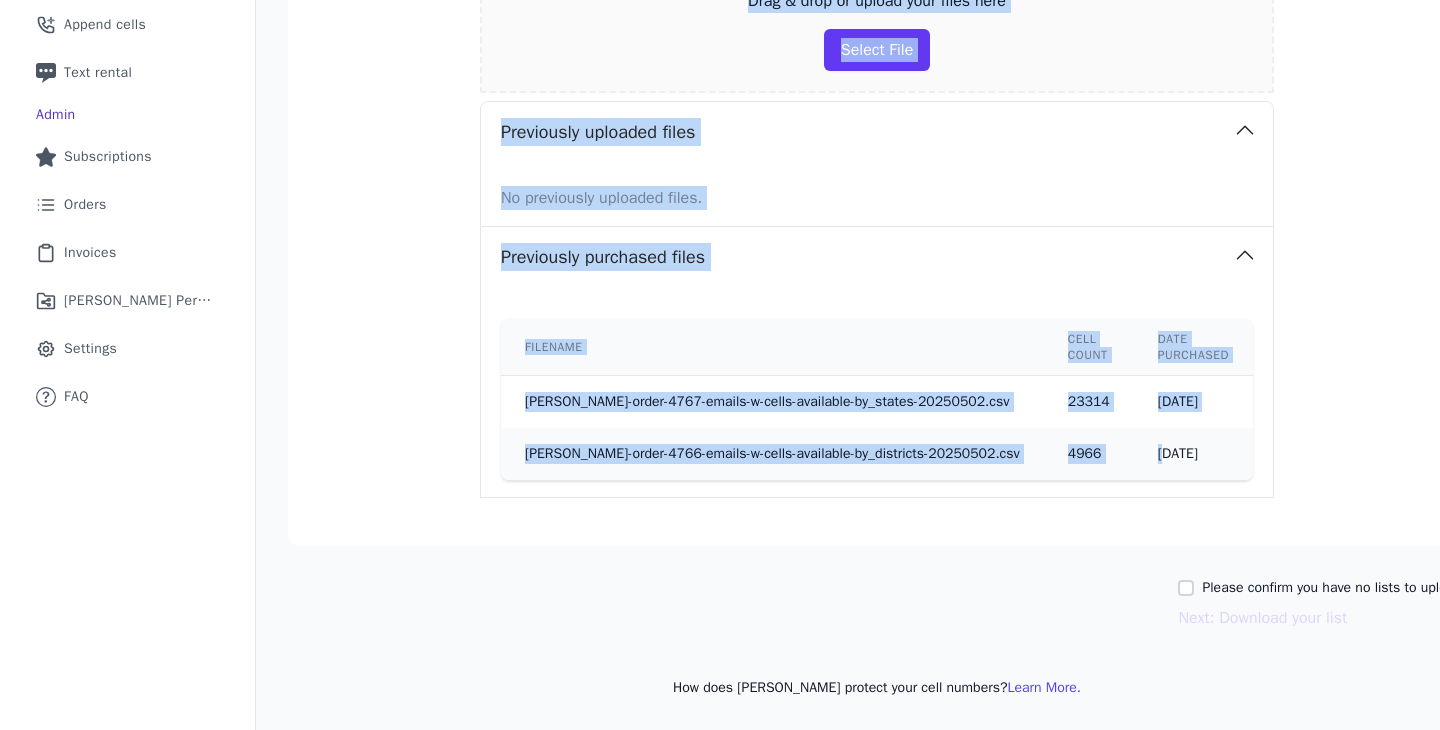 drag, startPoint x: 634, startPoint y: 138, endPoint x: 1199, endPoint y: 441, distance: 641.1193 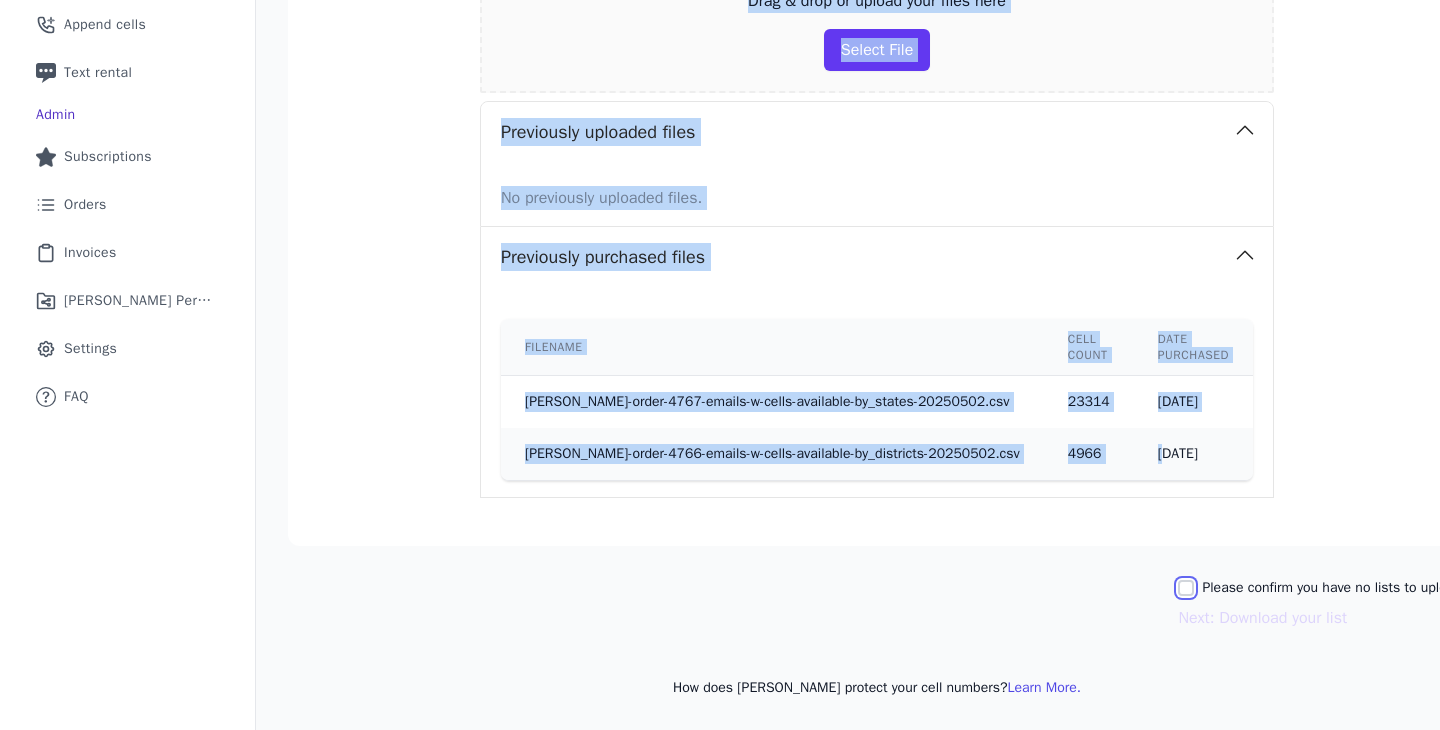 click on "Please confirm you have no lists to upload." 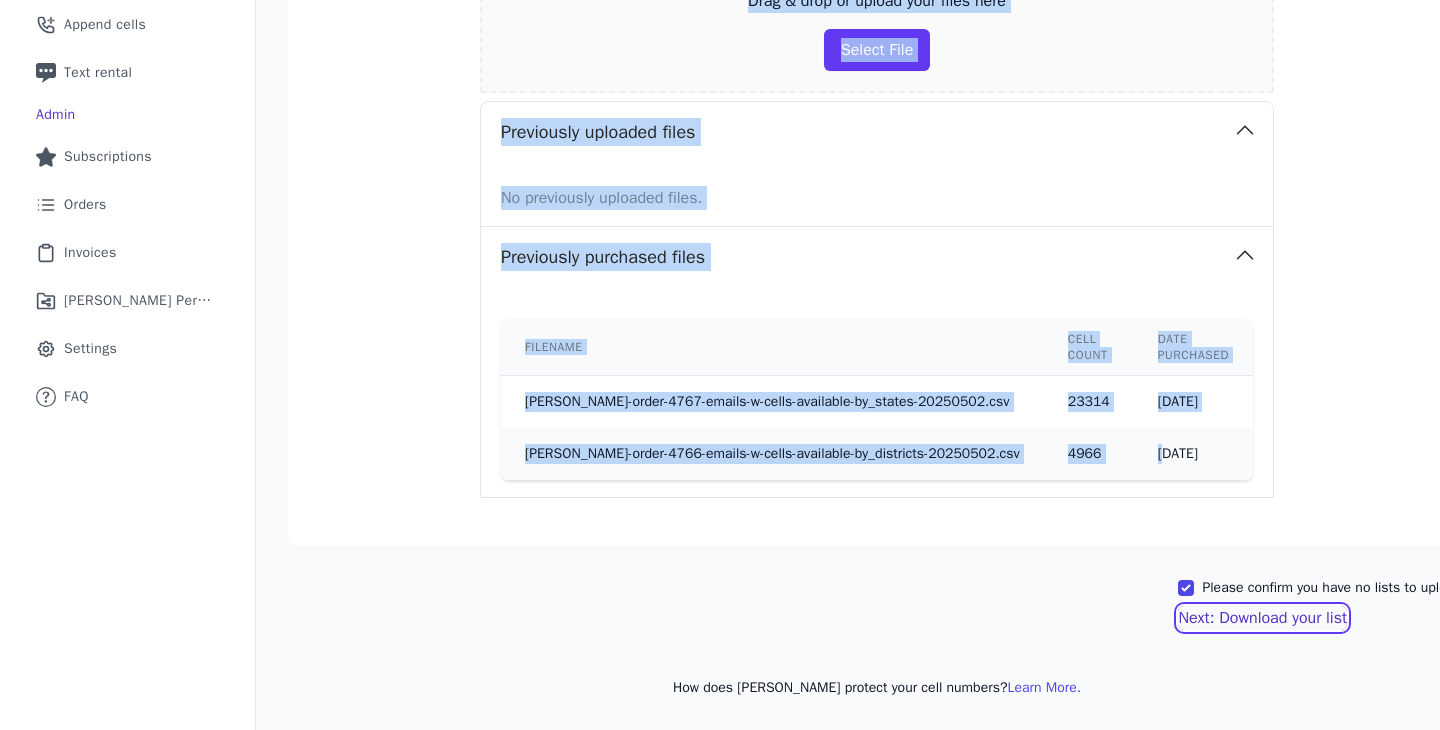 click on "Next: Download your list" 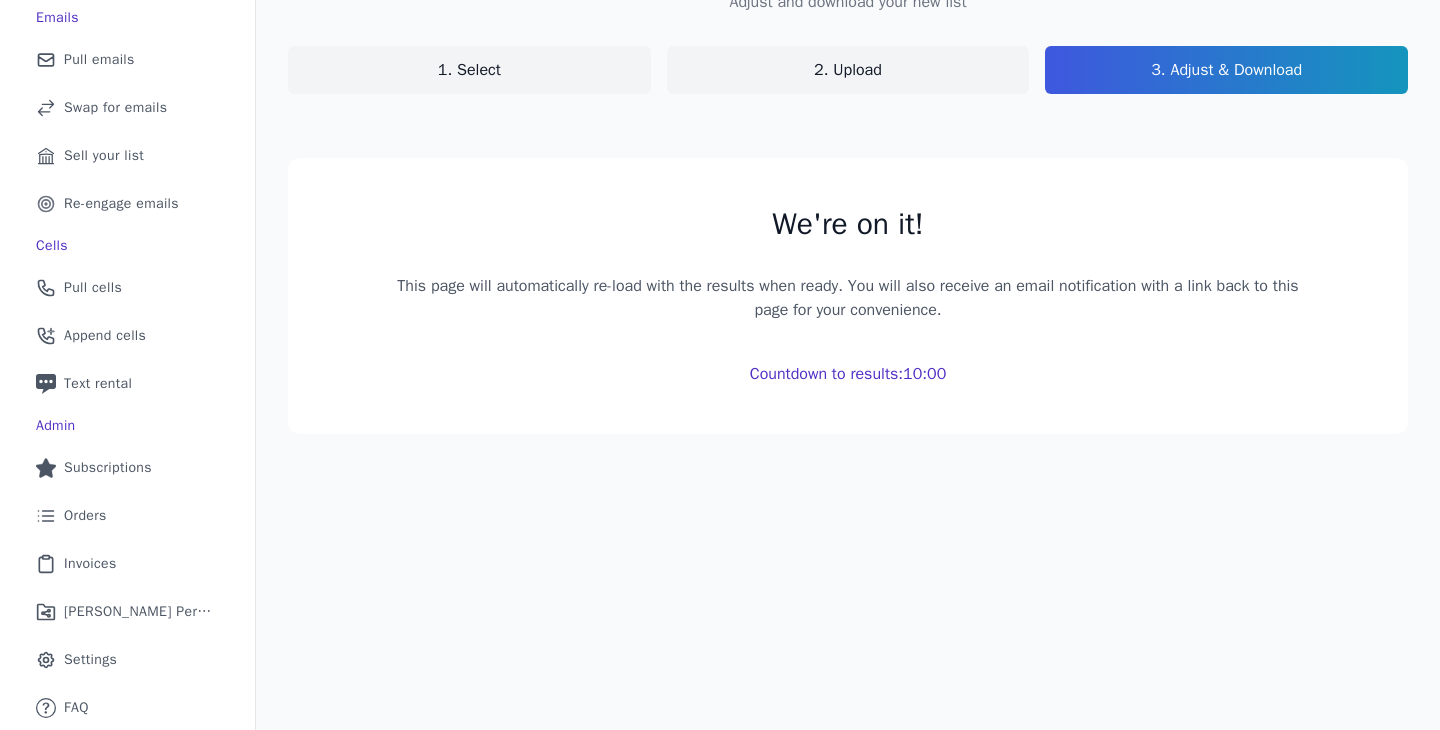 scroll, scrollTop: 0, scrollLeft: 0, axis: both 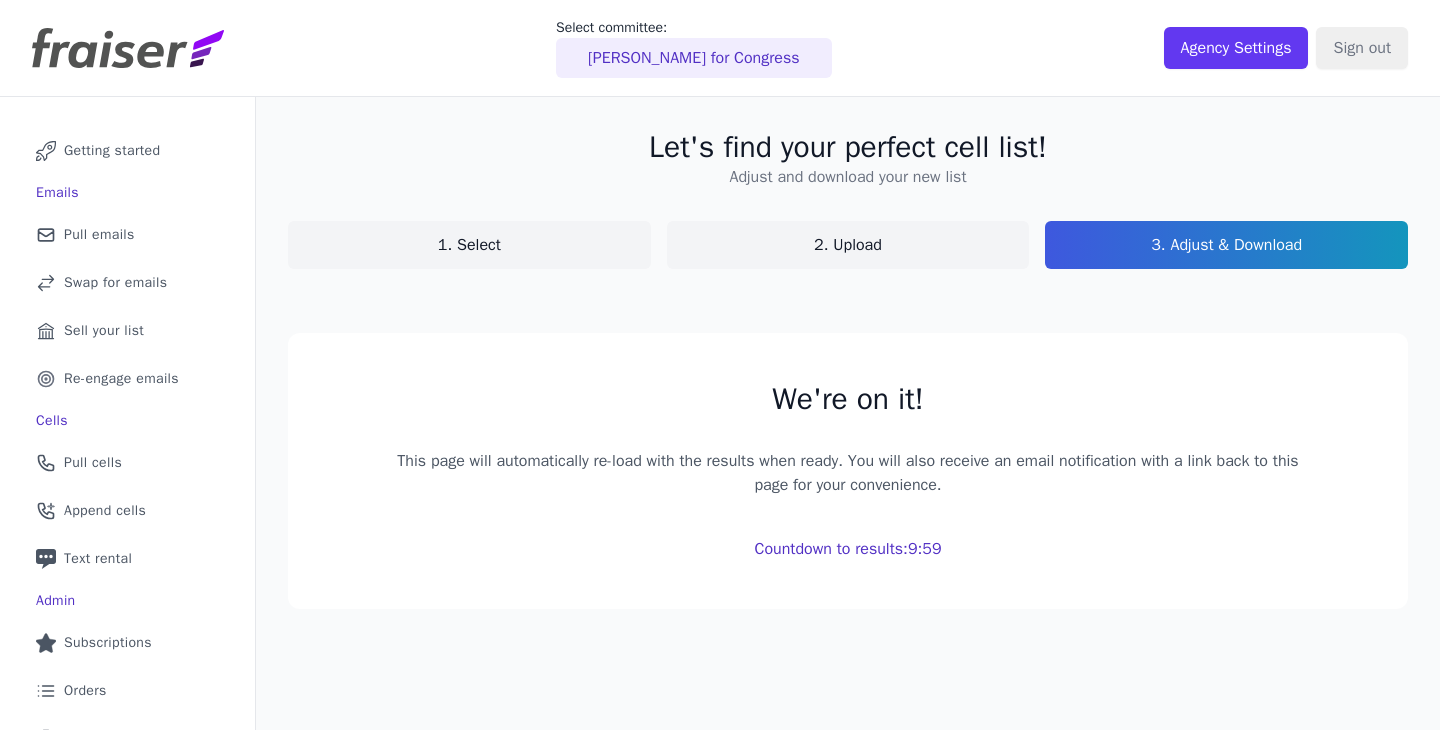 click on "Let's find your perfect cell list!   Adjust and download your new list   1. Select   2. Upload   3. Adjust & Download     We're on it!   This page will automatically re-load with the results when ready. You will also receive an
email notification with a link back to this page for your convenience.   Countdown to results:  9:59" 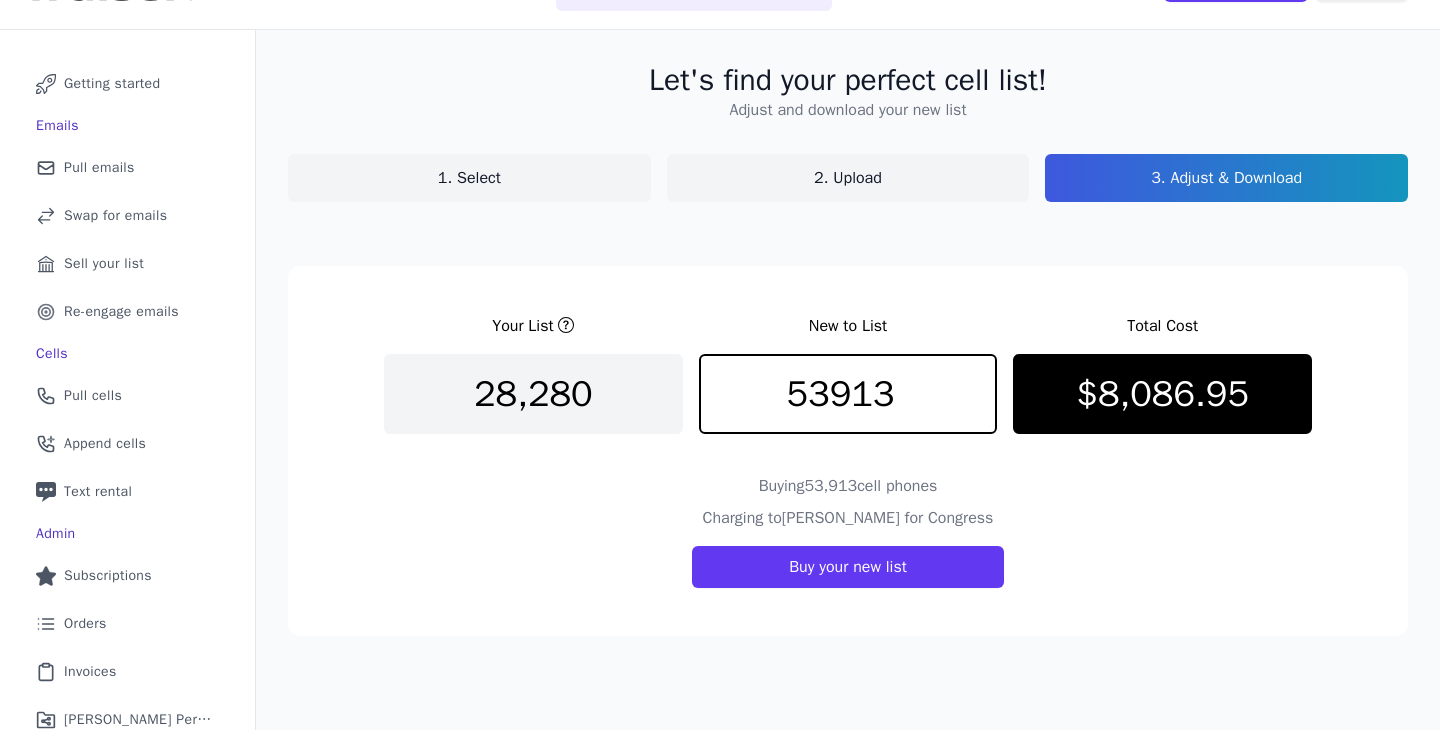 scroll, scrollTop: 70, scrollLeft: 0, axis: vertical 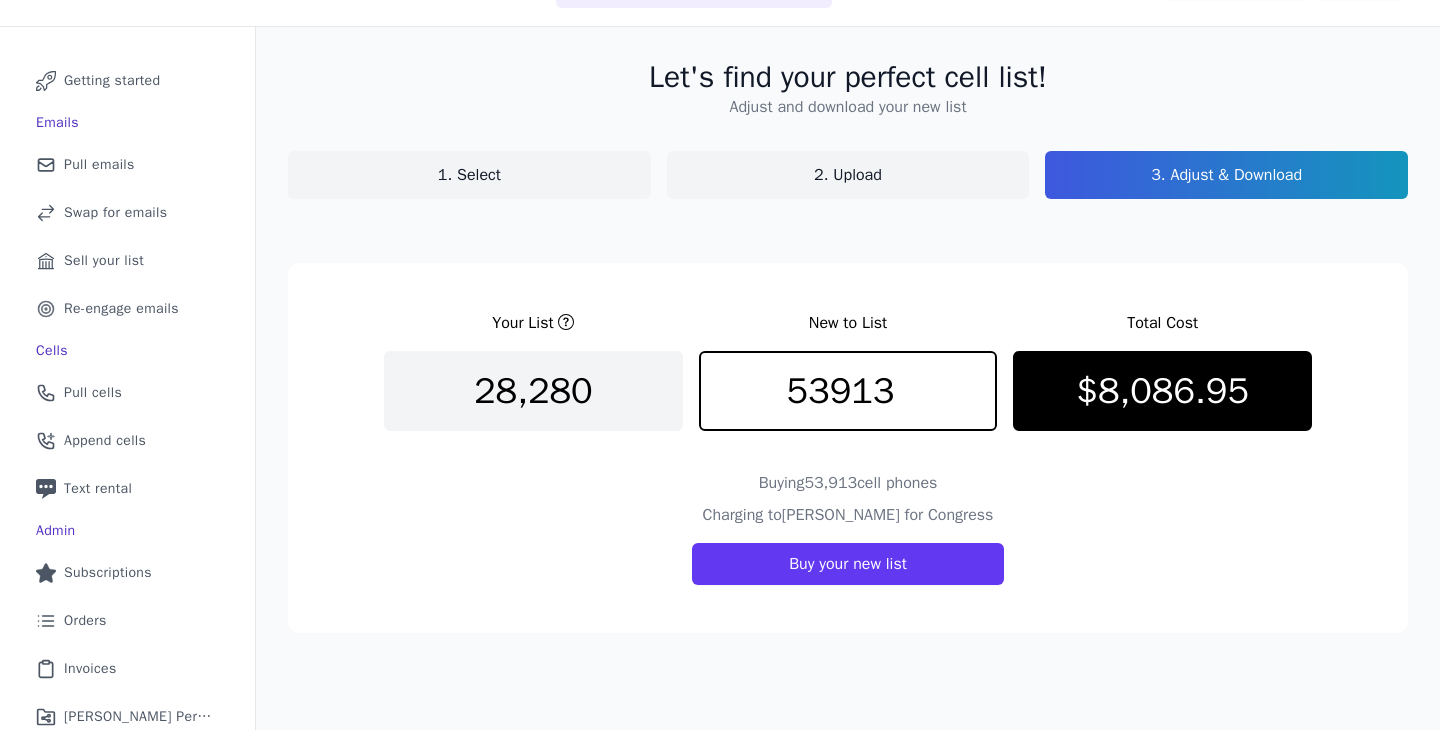 click on "1. Select" 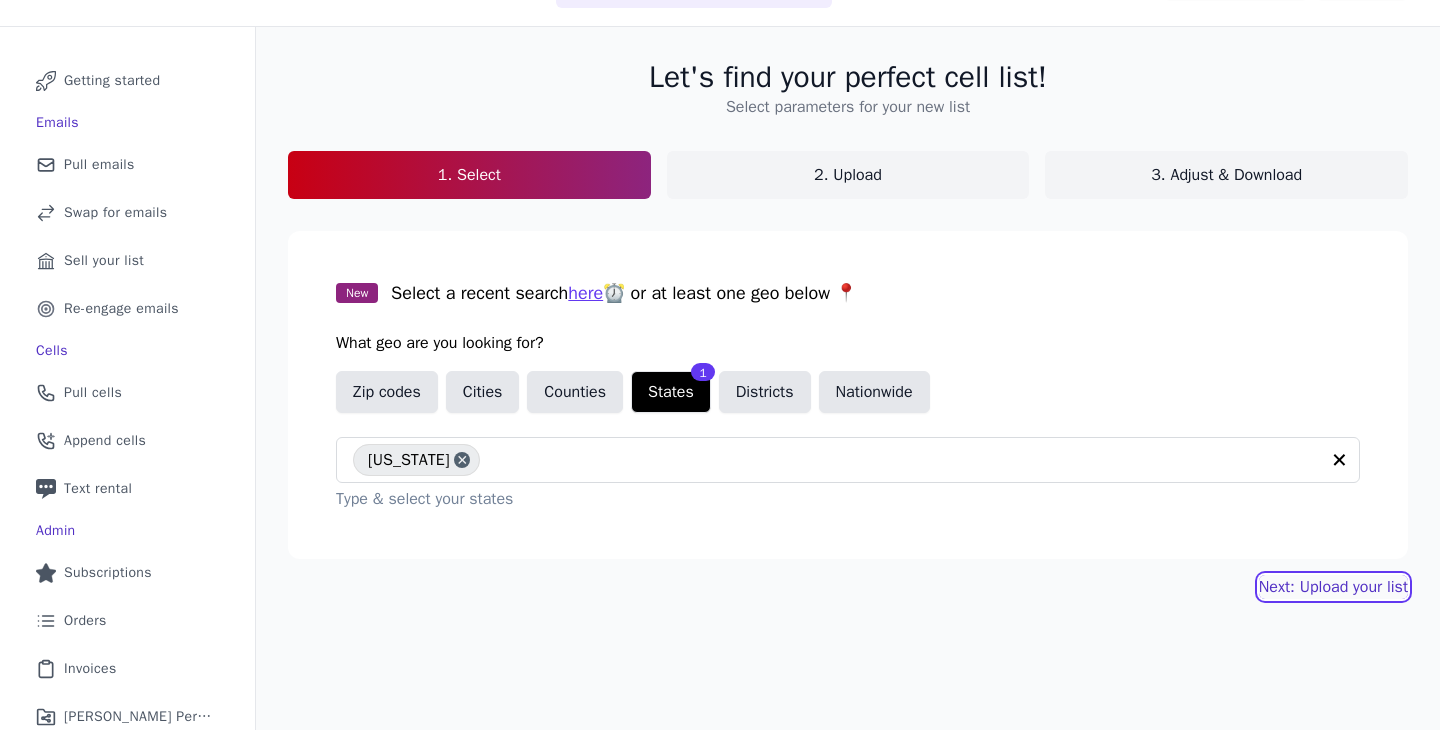 click on "Next: Upload your list" 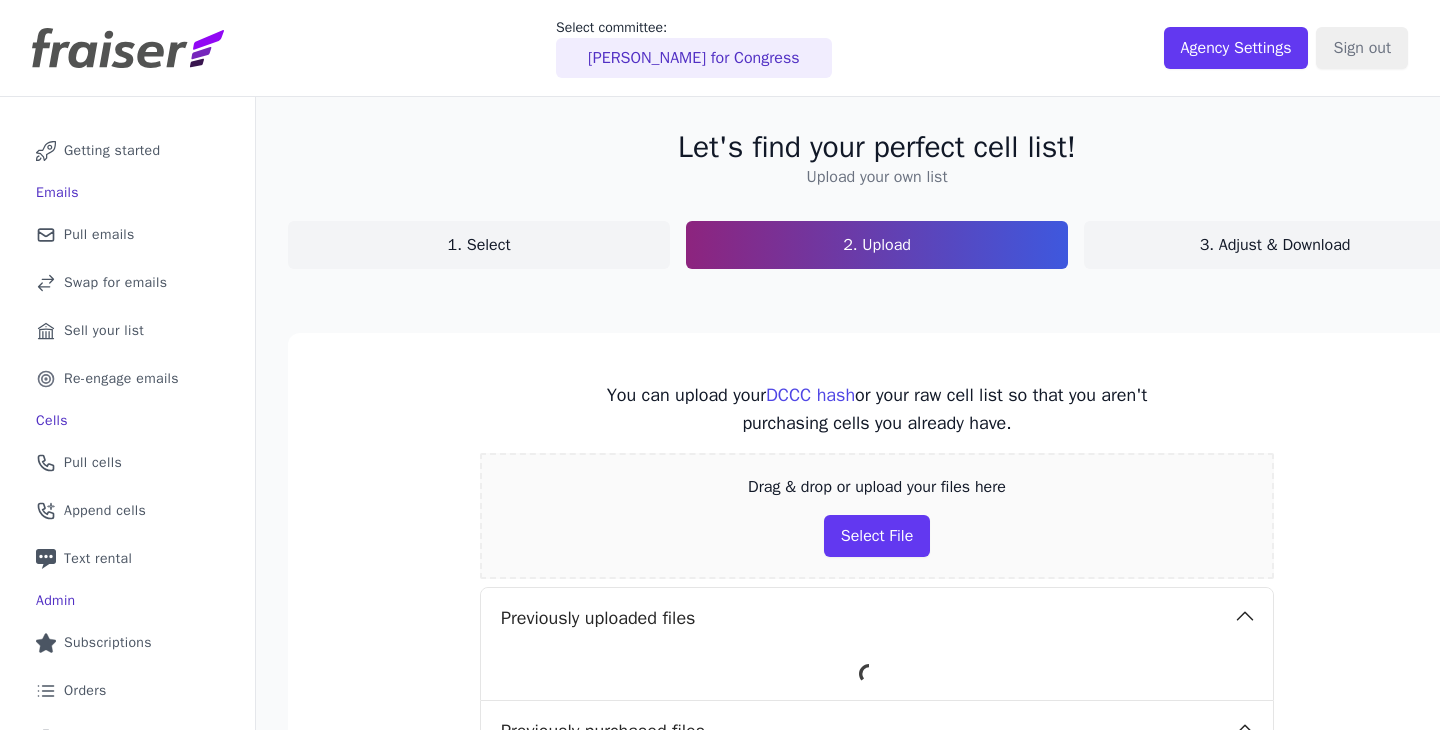 scroll, scrollTop: 0, scrollLeft: 0, axis: both 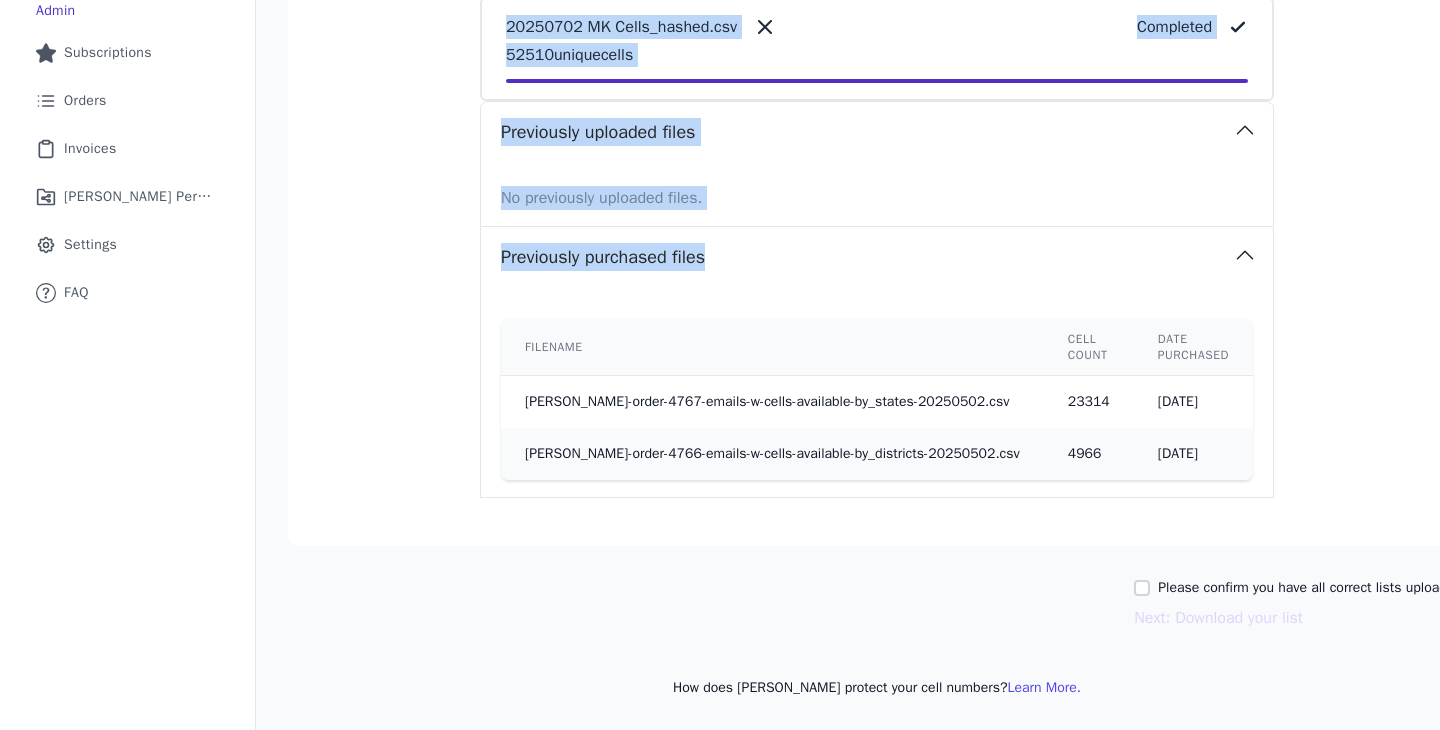 drag, startPoint x: 595, startPoint y: 130, endPoint x: 1255, endPoint y: 488, distance: 750.8422 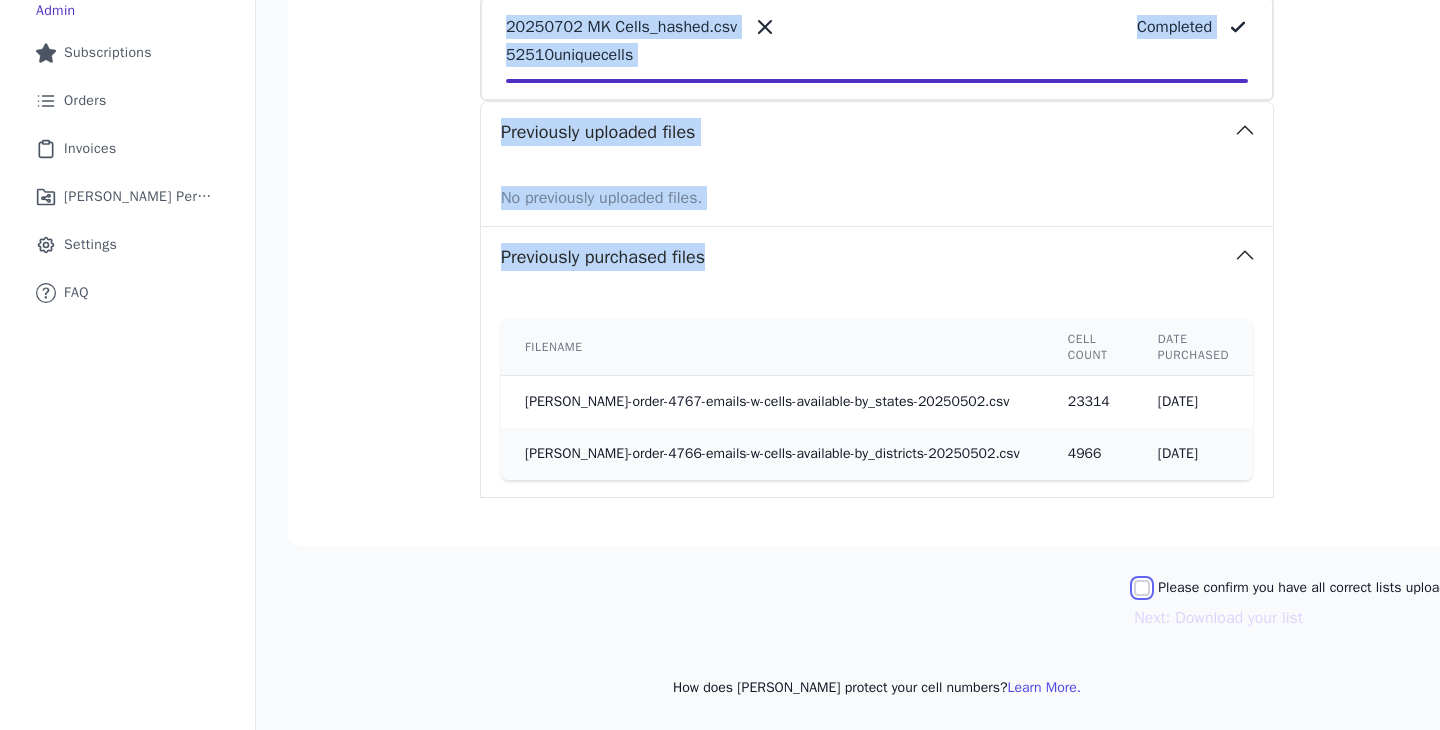 click on "Please confirm you have all correct lists uploaded." 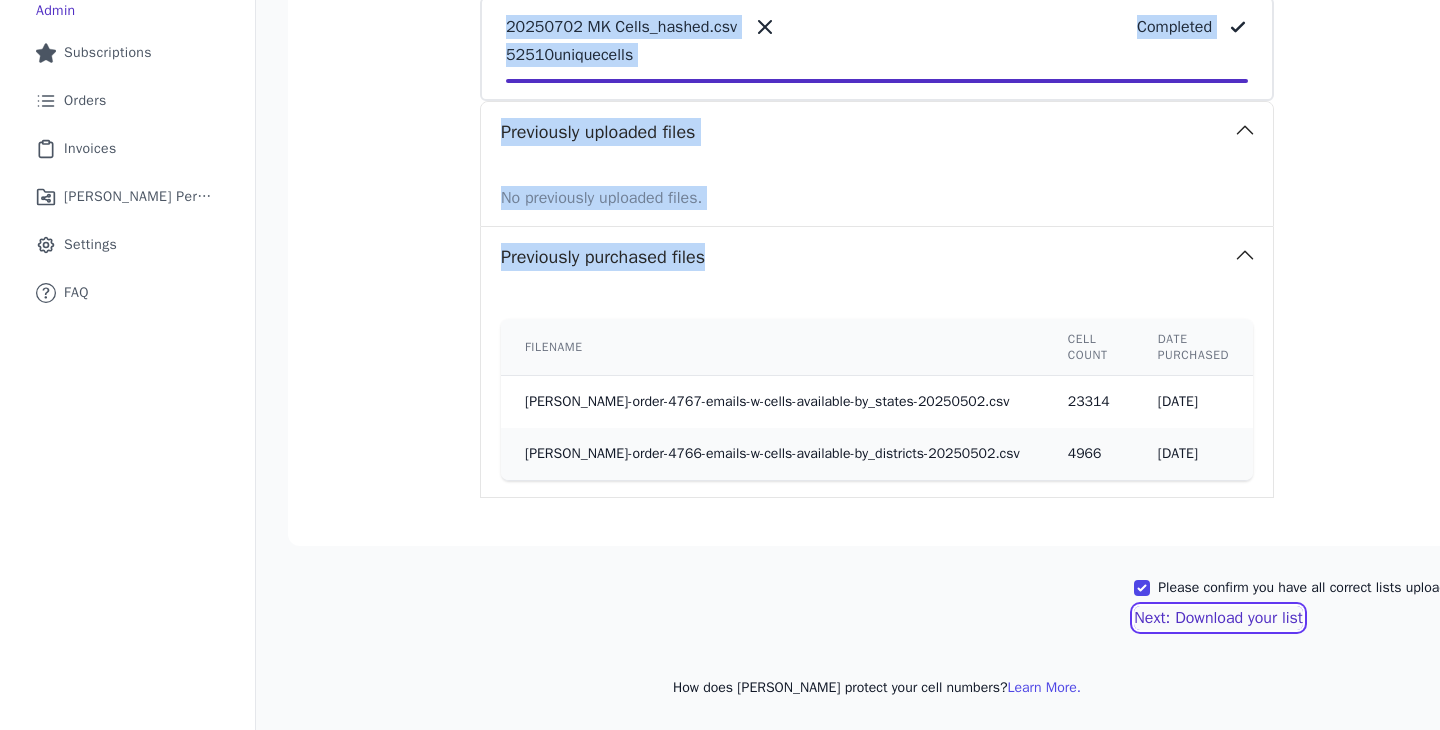 click on "Next: Download your list" 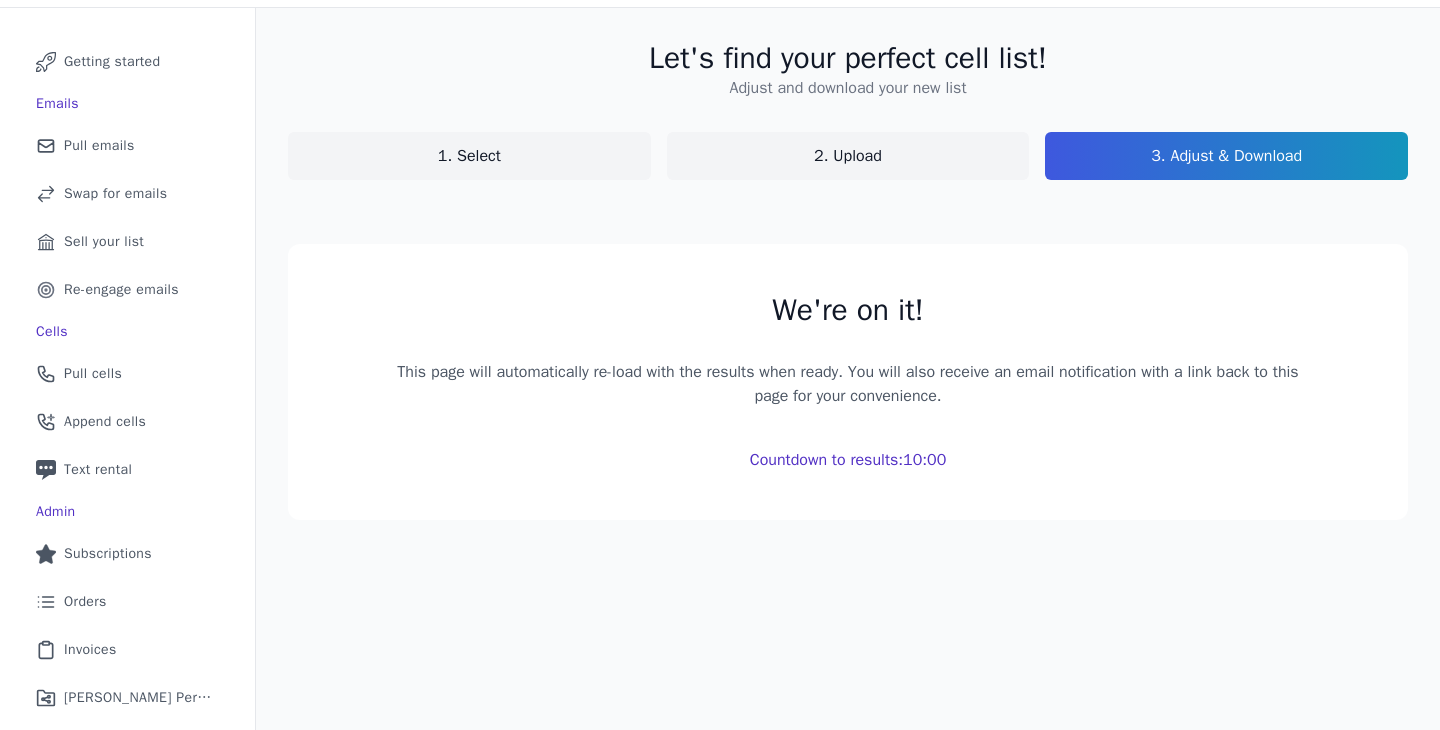 scroll, scrollTop: 0, scrollLeft: 0, axis: both 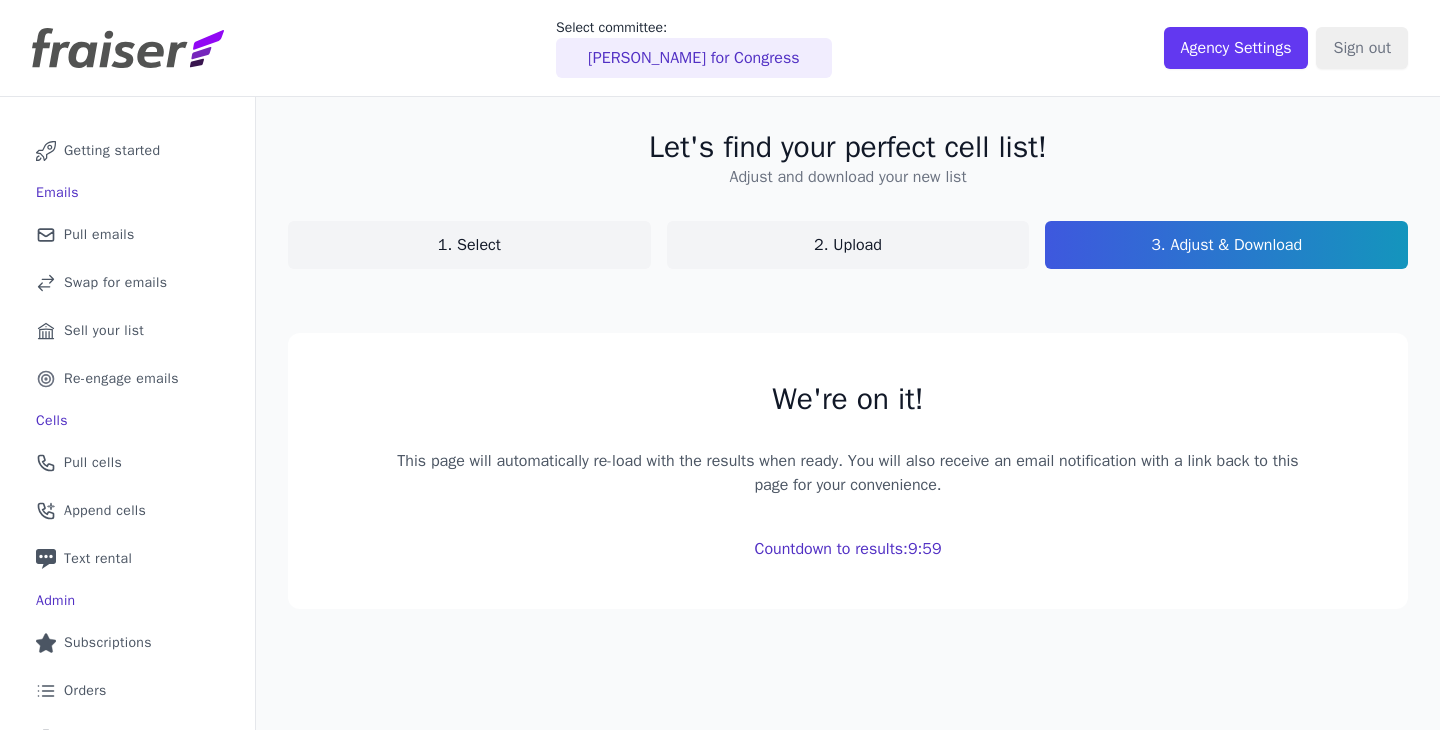 click on "We're on it!   This page will automatically re-load with the results when ready. You will also receive an
email notification with a link back to this page for your convenience.   Countdown to results:  9:59" 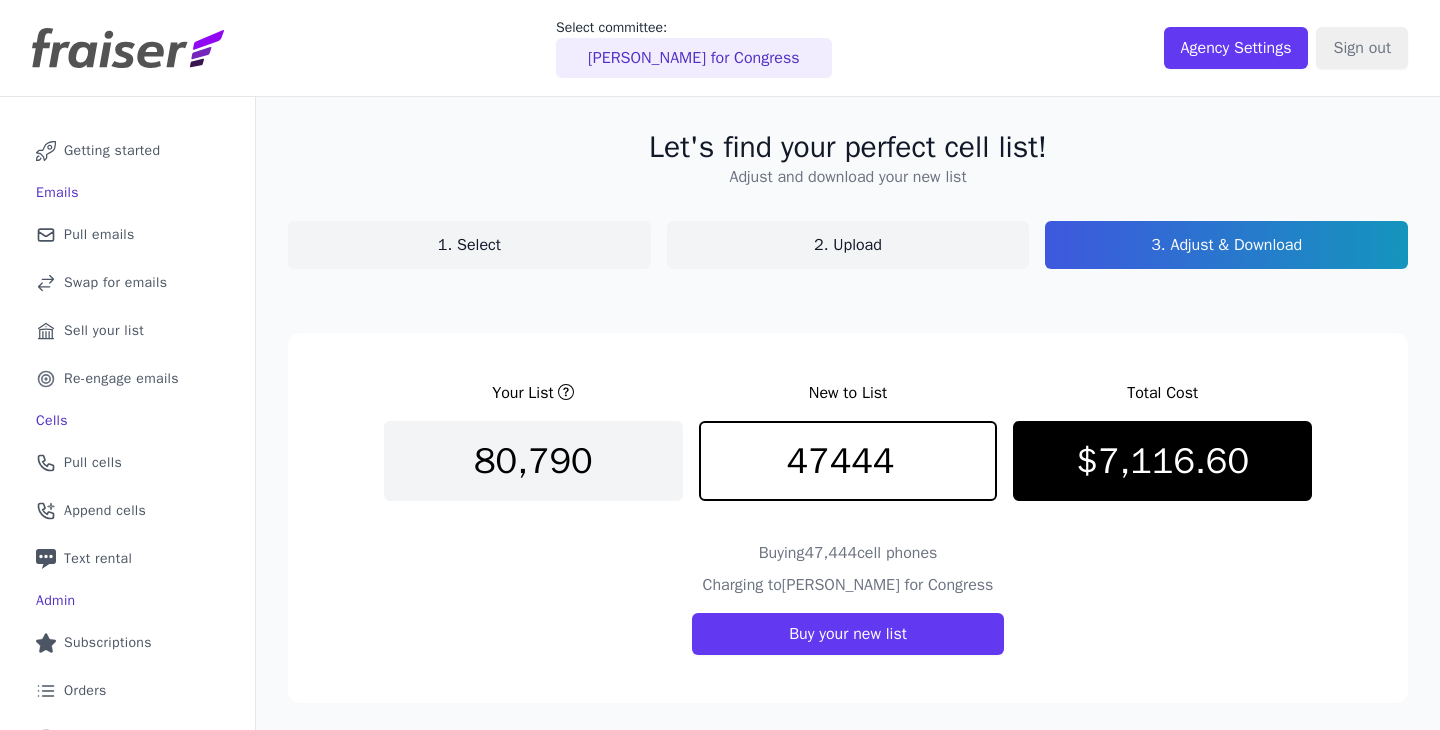 click on "Your List       New to List   Total Cost   80,790   47444     $7,116.60         Buying  47,444  cell phones   Charging to  Matt Klein for Congress   Buy your new list" 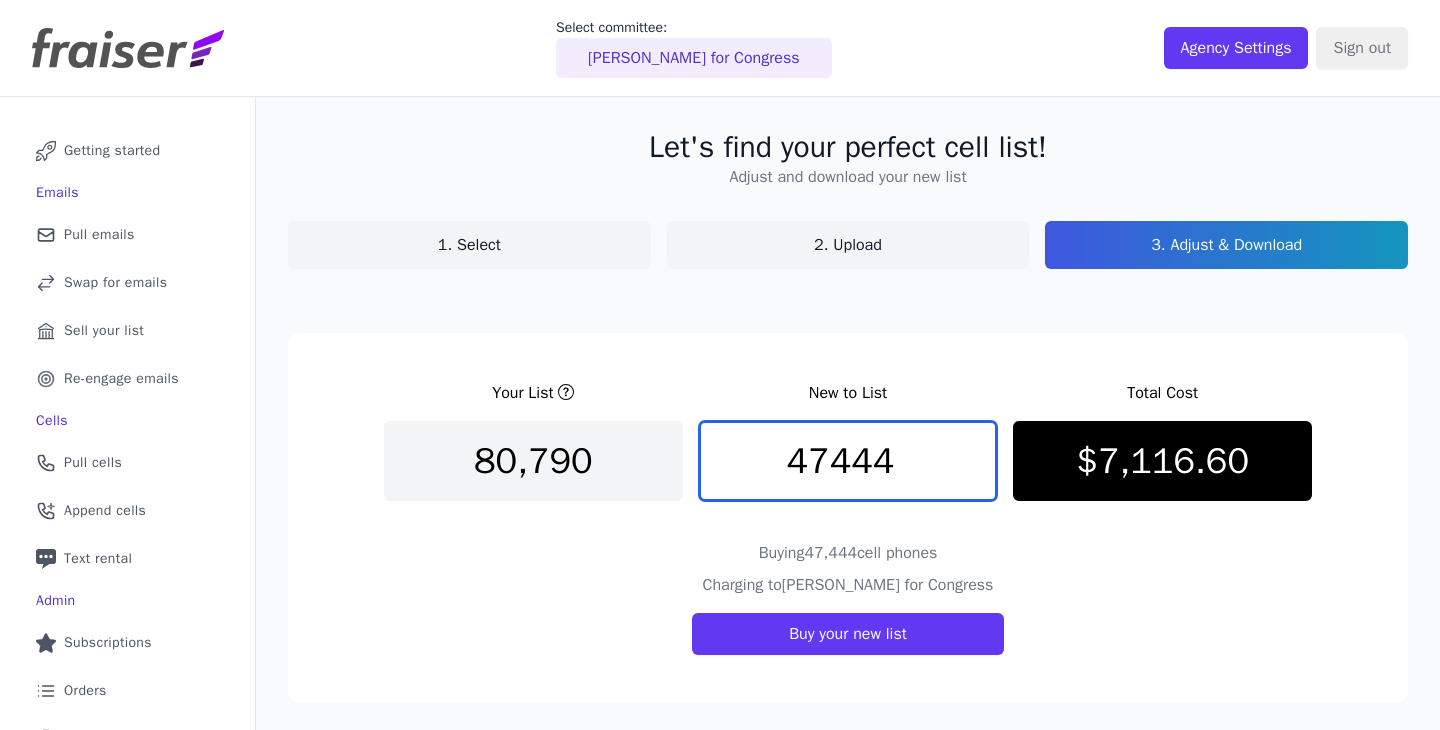 drag, startPoint x: 905, startPoint y: 457, endPoint x: 706, endPoint y: 441, distance: 199.64218 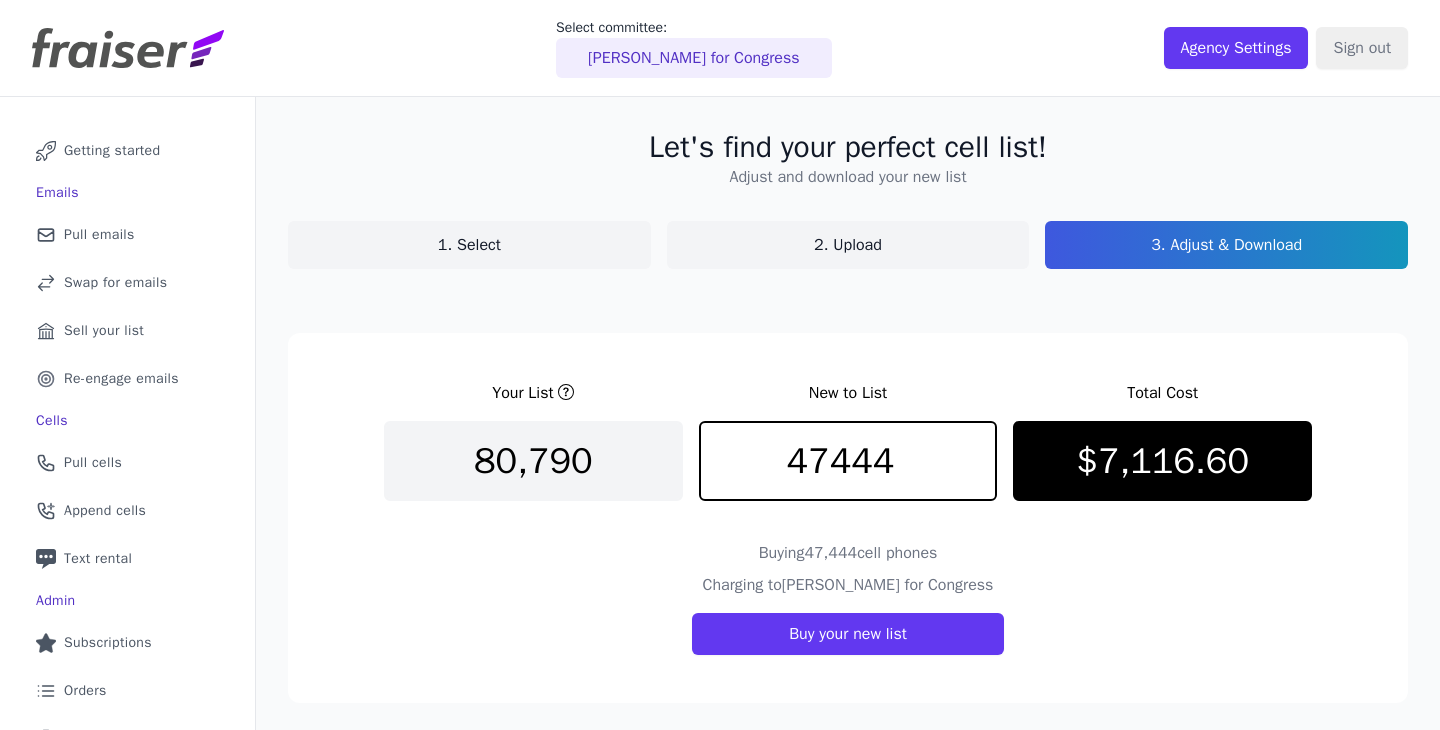 click on "Your List" 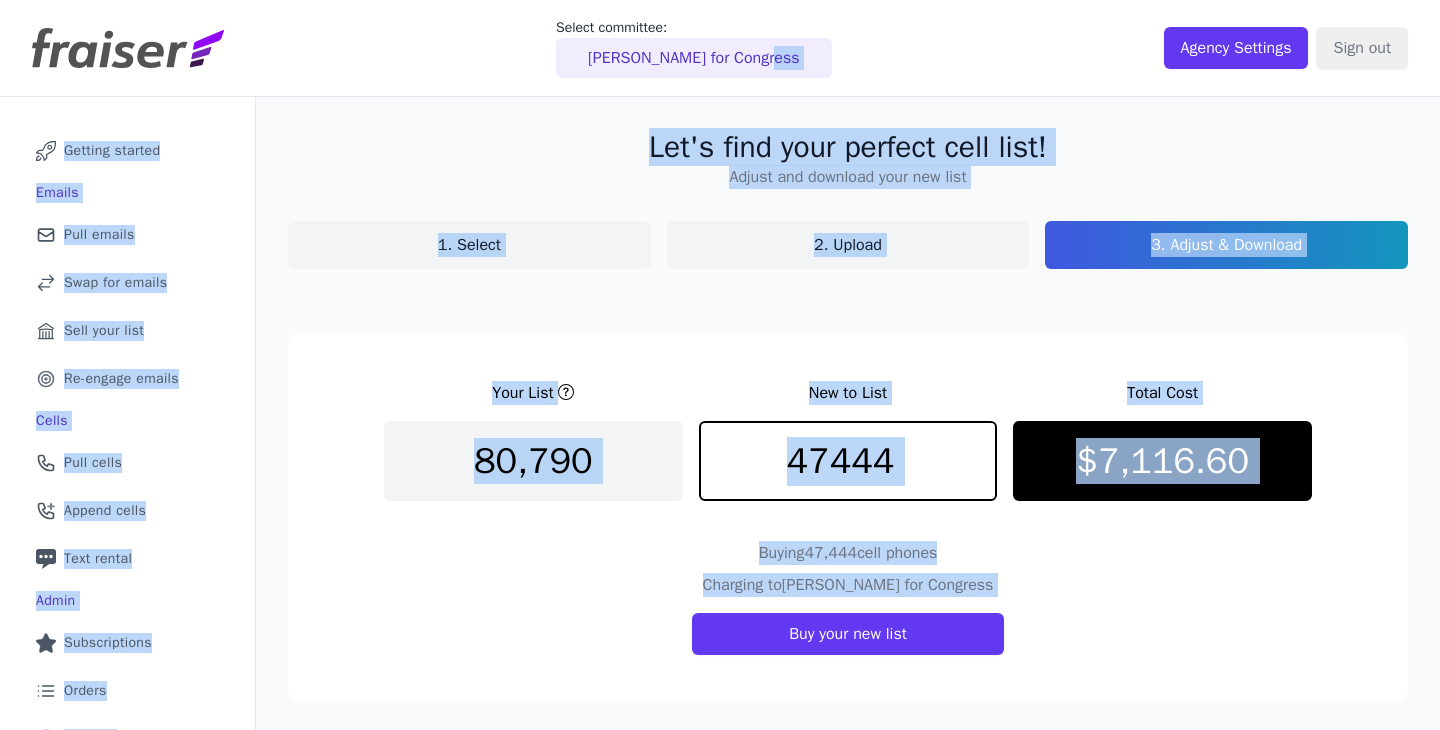 drag, startPoint x: 1130, startPoint y: 589, endPoint x: 486, endPoint y: 93, distance: 812.8665 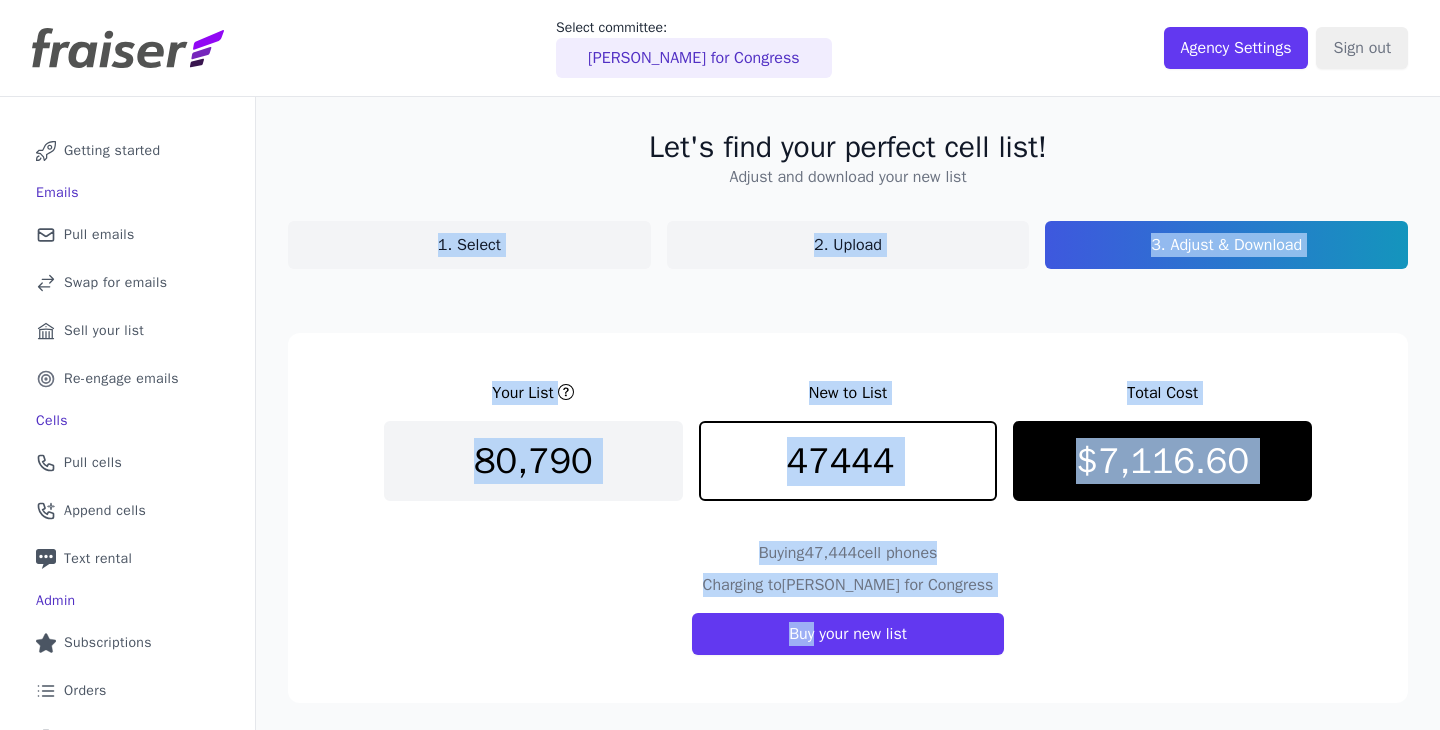 drag, startPoint x: 469, startPoint y: 126, endPoint x: 1138, endPoint y: 585, distance: 811.32117 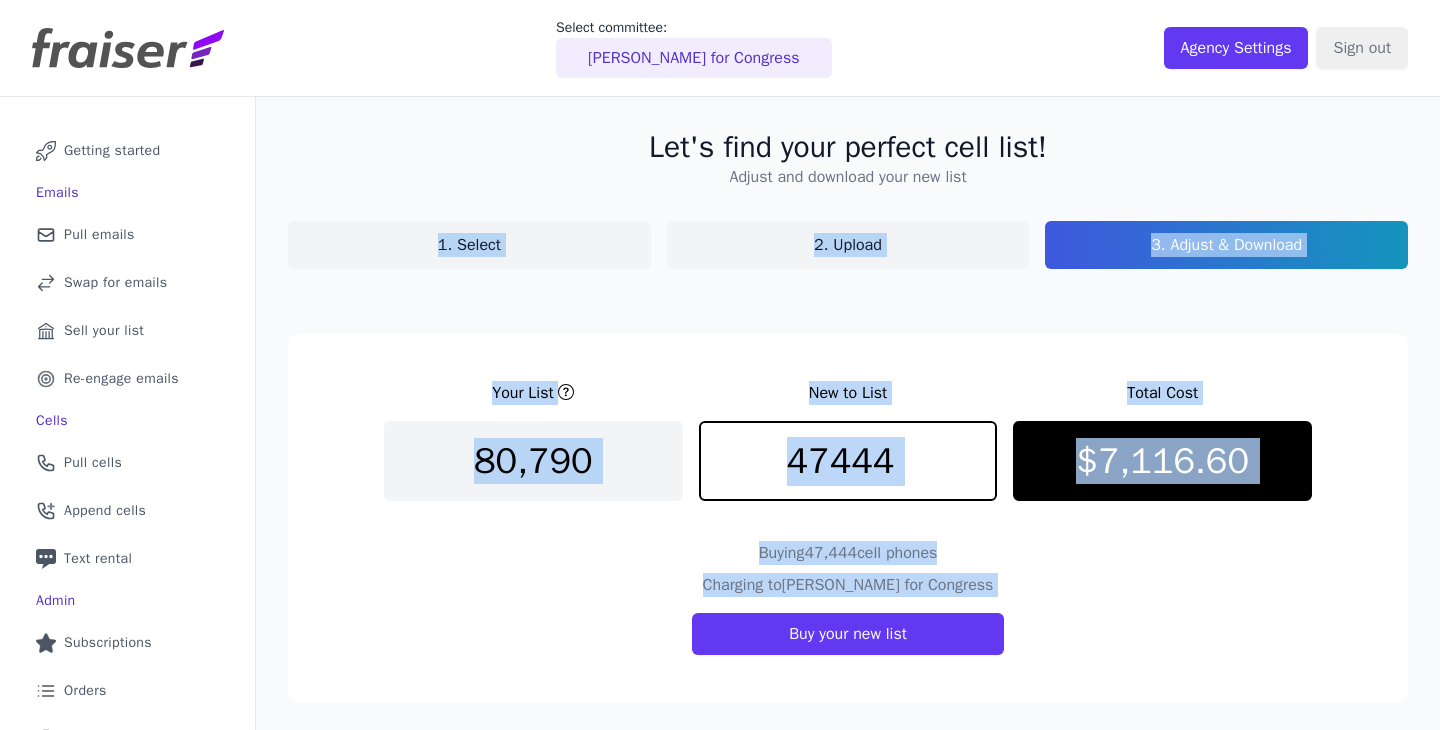 drag, startPoint x: 1096, startPoint y: 575, endPoint x: 476, endPoint y: 126, distance: 765.507 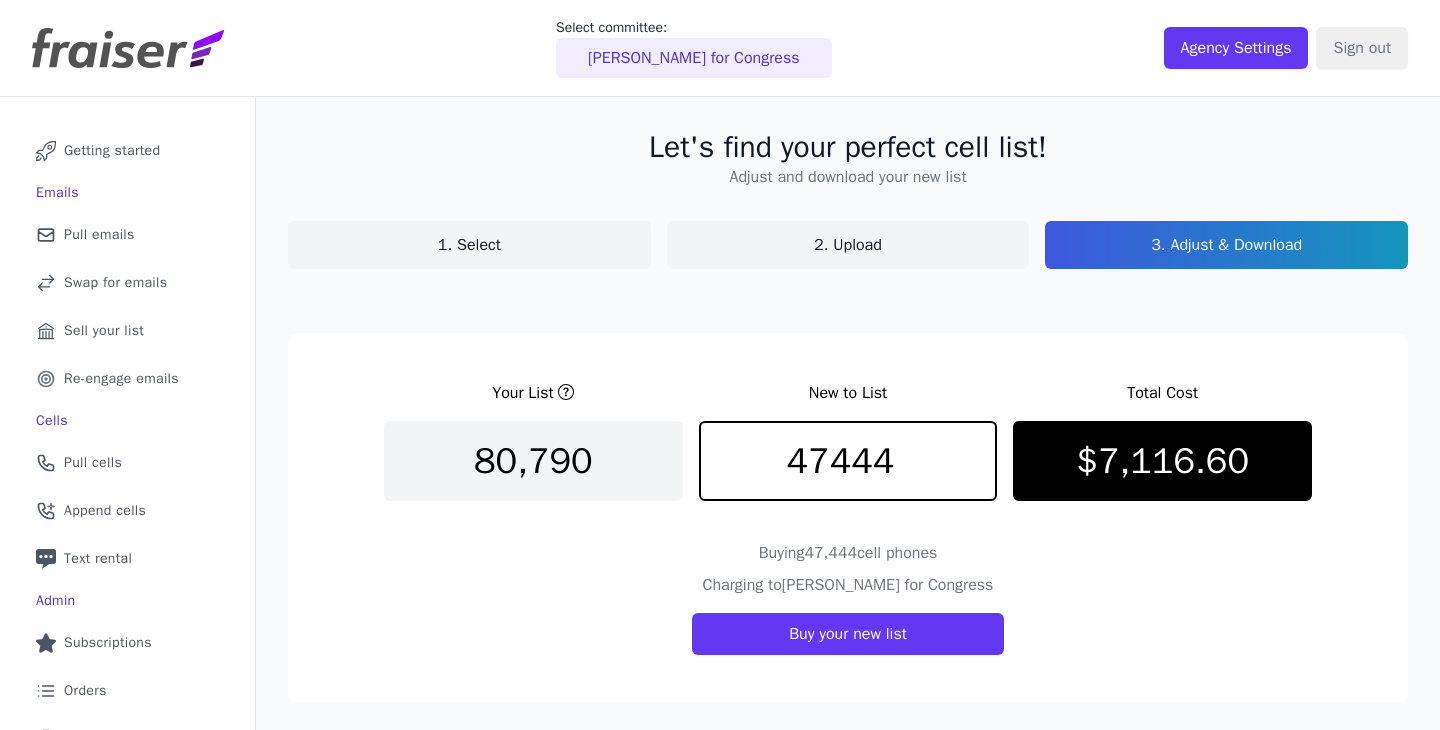 click on "2. Upload" 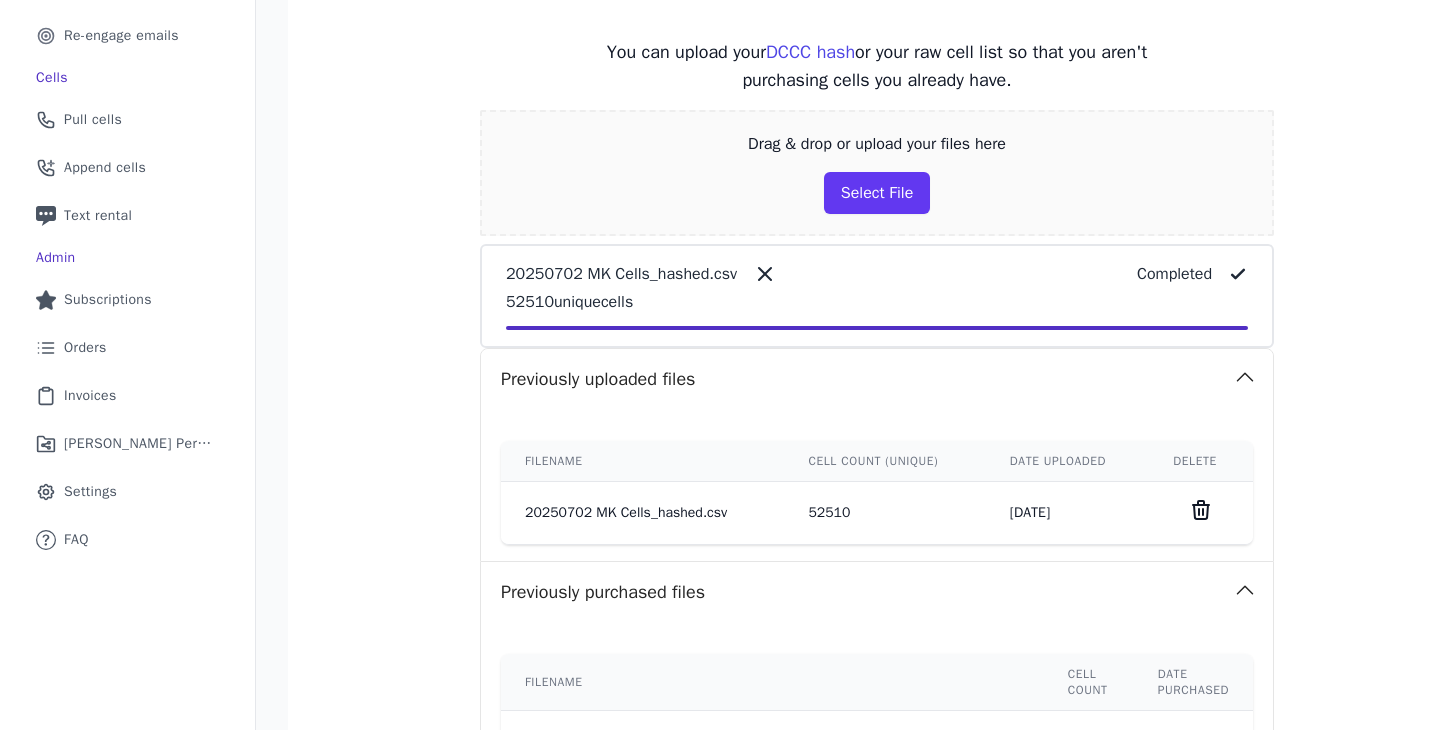 scroll, scrollTop: 624, scrollLeft: 0, axis: vertical 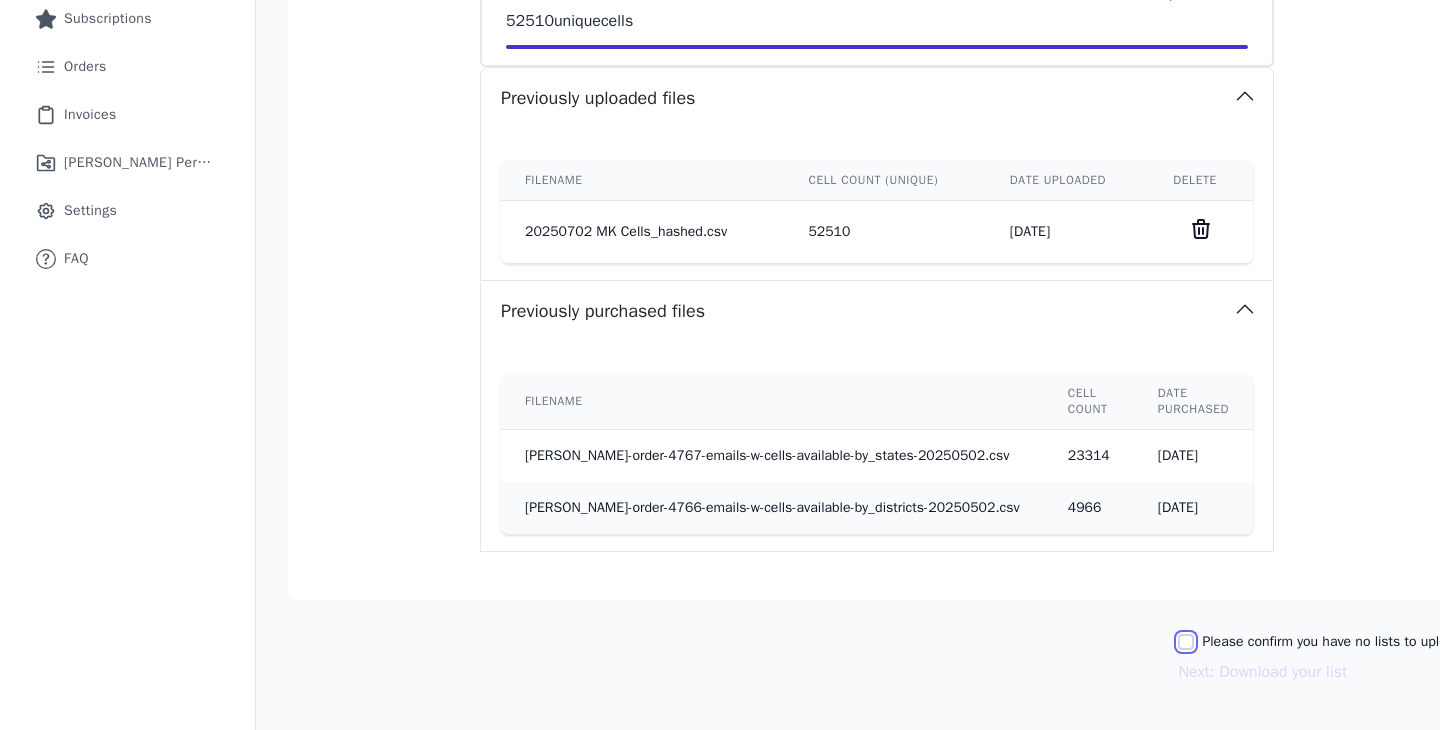 click on "Please confirm you have no lists to upload." 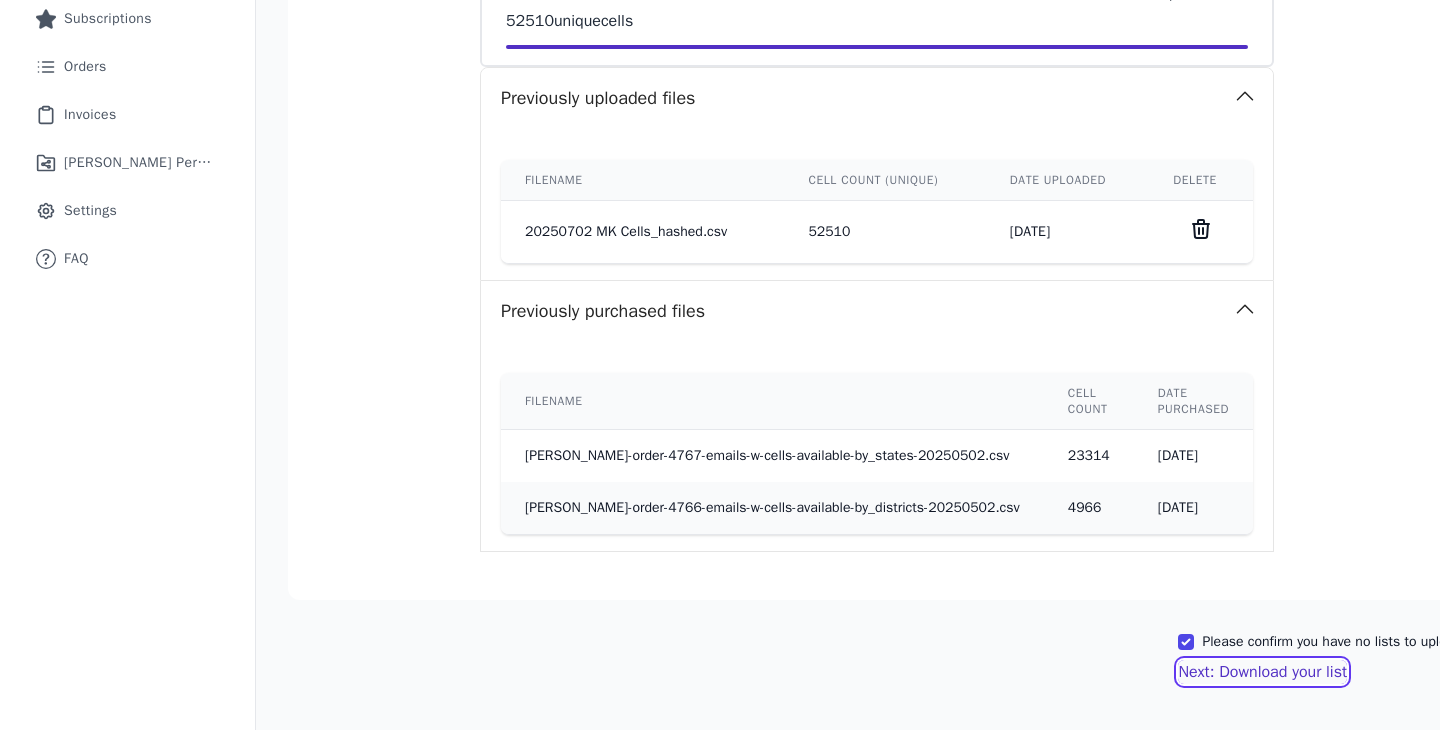 click on "Next: Download your list" 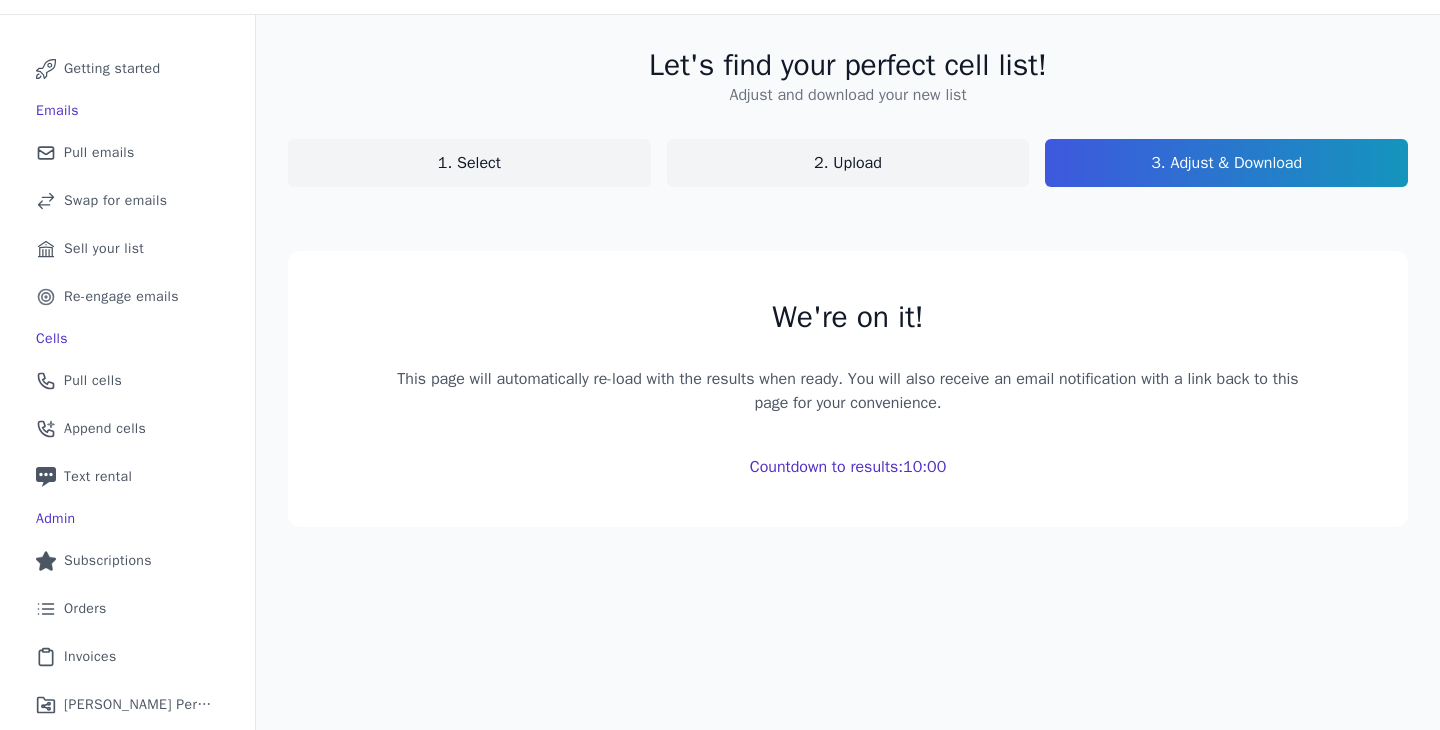 scroll, scrollTop: 0, scrollLeft: 0, axis: both 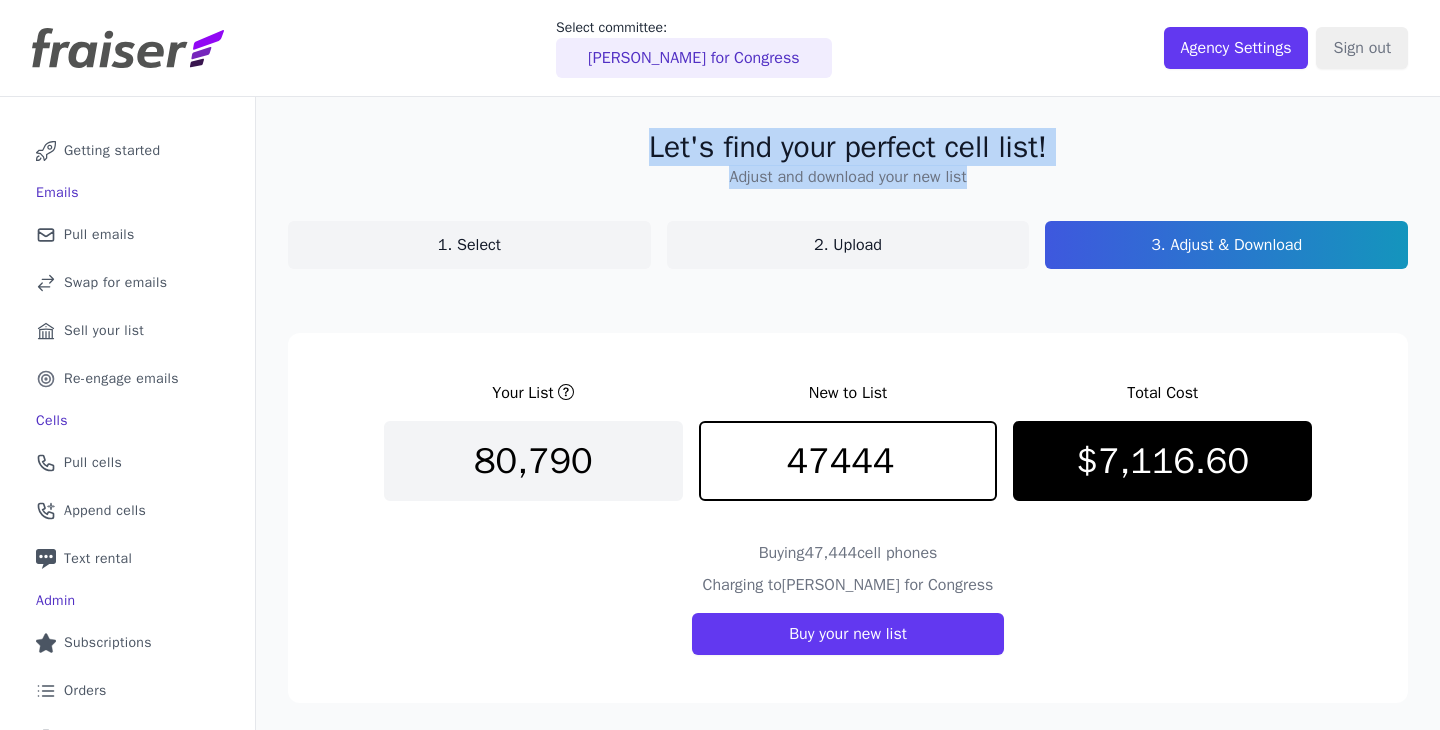 drag, startPoint x: 633, startPoint y: 141, endPoint x: 991, endPoint y: 185, distance: 360.6938 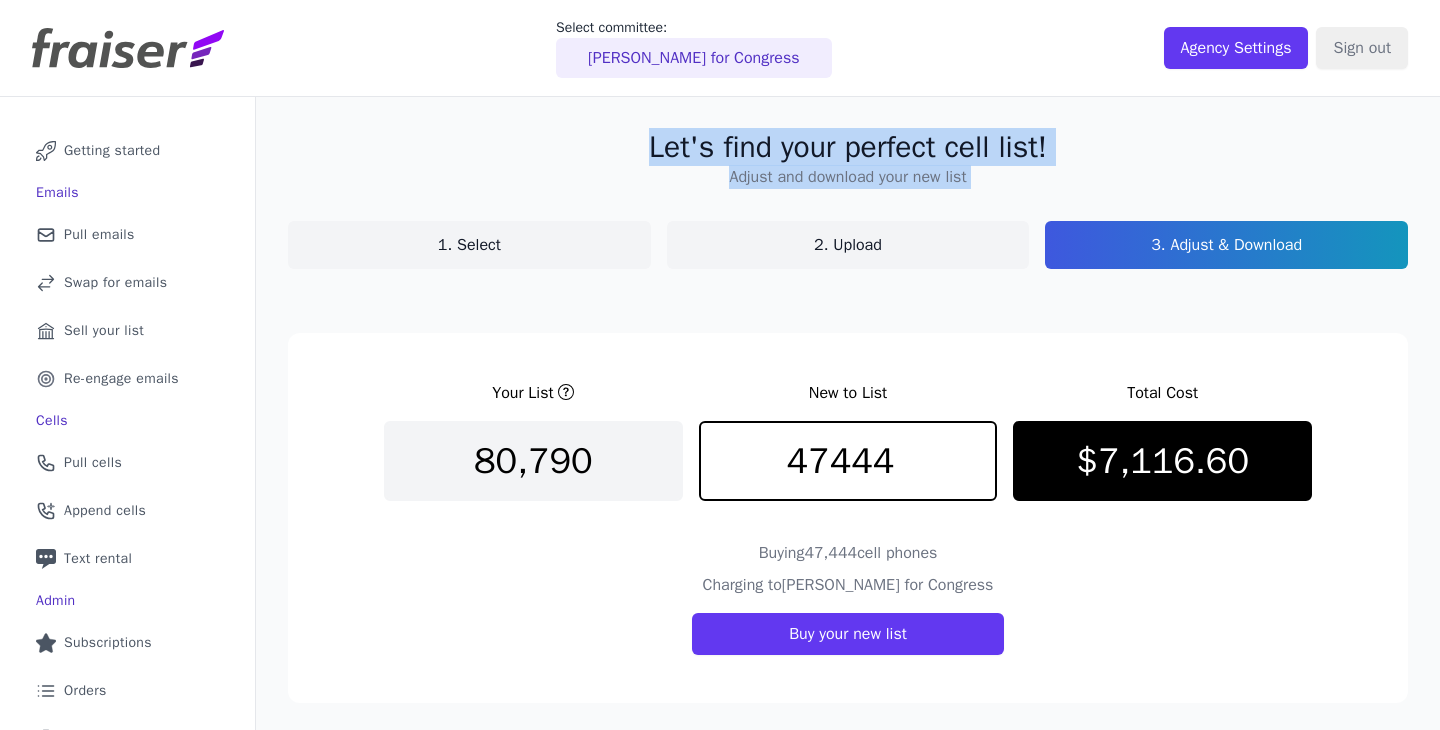drag, startPoint x: 991, startPoint y: 185, endPoint x: 574, endPoint y: 144, distance: 419.01074 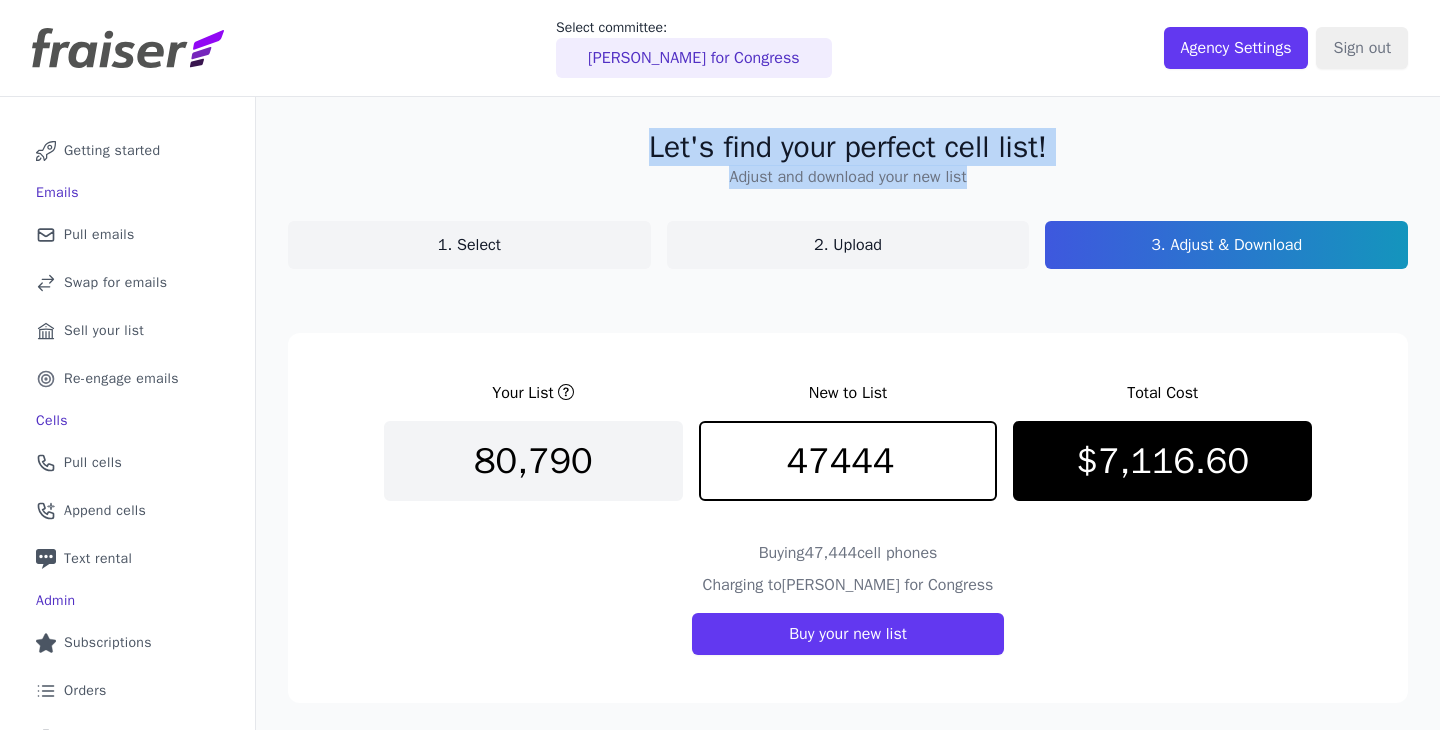 drag, startPoint x: 984, startPoint y: 187, endPoint x: 570, endPoint y: 111, distance: 420.91803 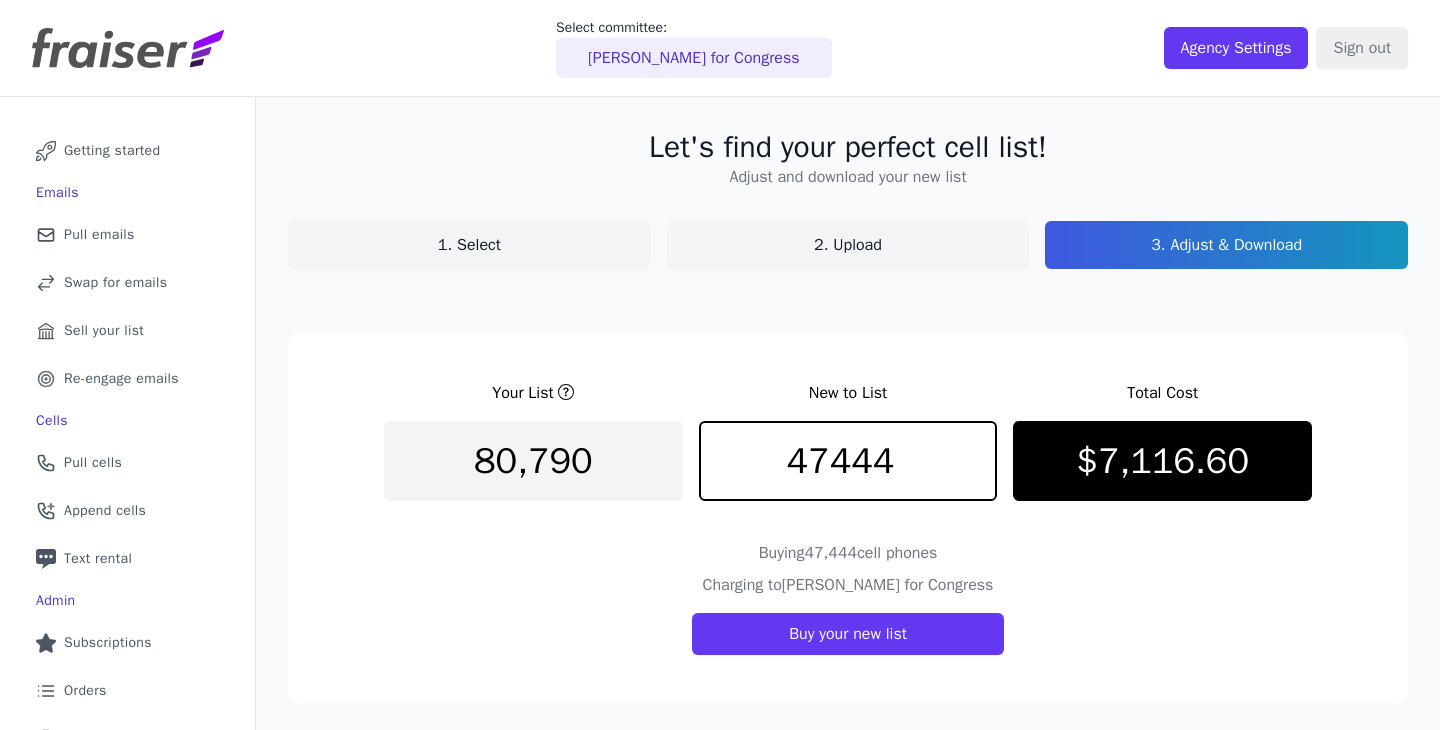 click on "Let's find your perfect cell list!   Adjust and download your new list   1. Select   2. Upload   3. Adjust & Download" 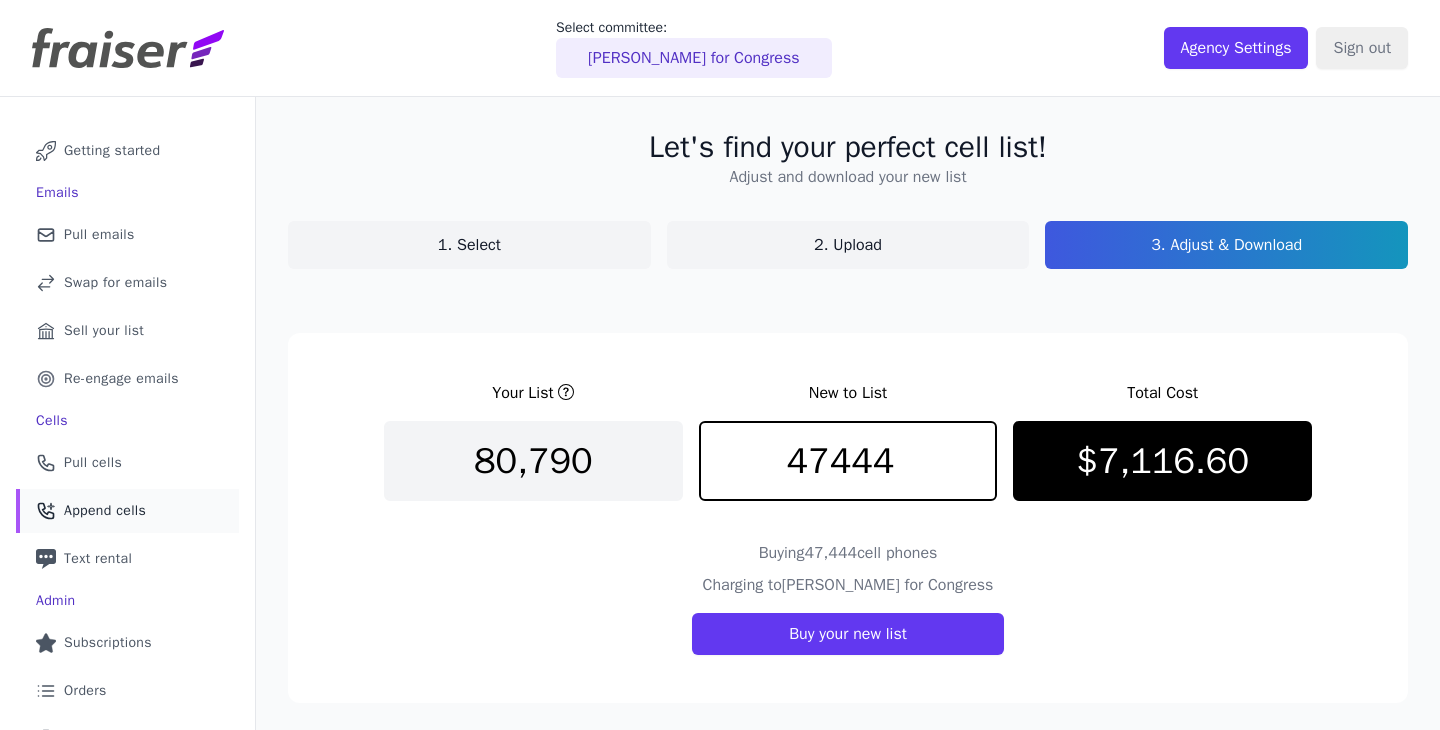 click on "Append cells" at bounding box center (105, 511) 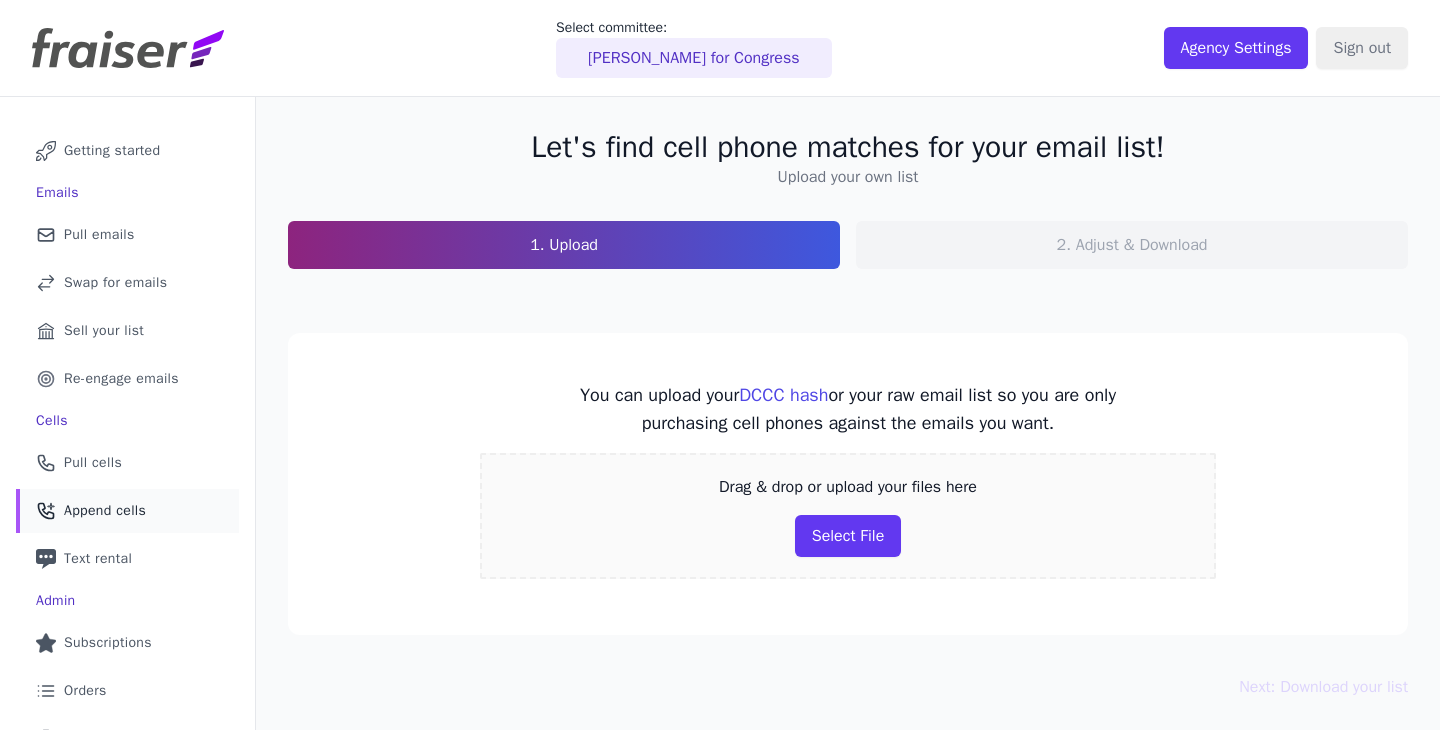 scroll, scrollTop: 0, scrollLeft: 0, axis: both 